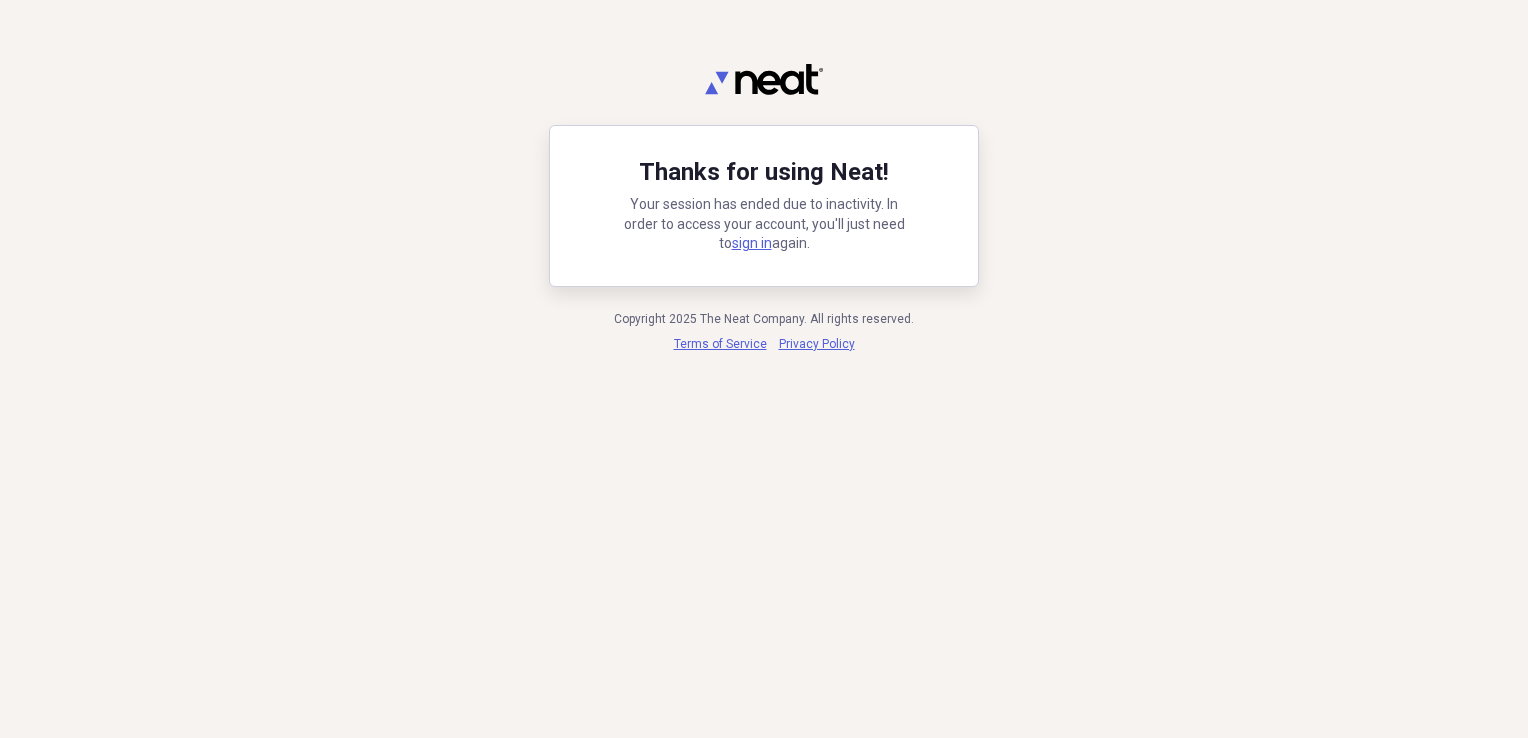 scroll, scrollTop: 0, scrollLeft: 0, axis: both 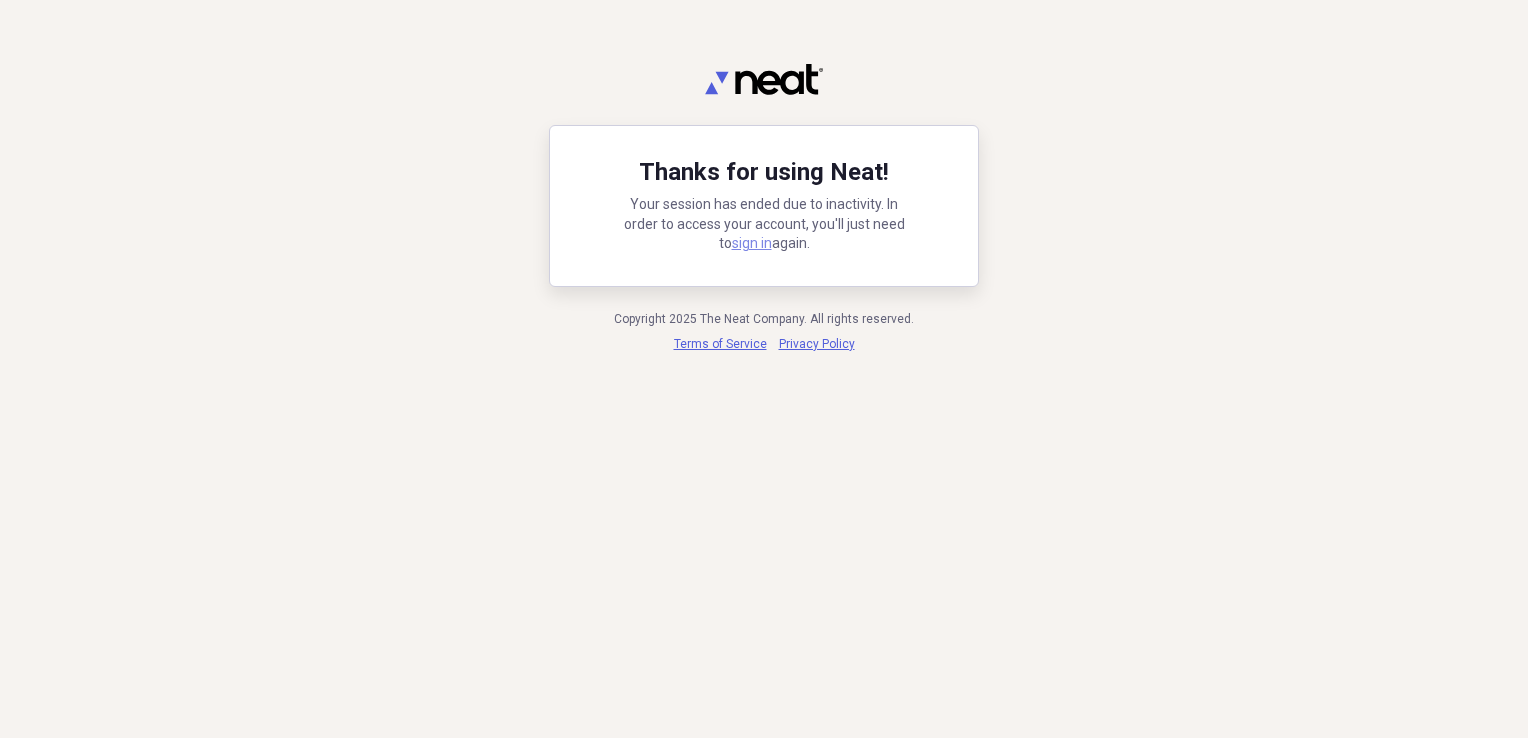 click on "sign in" at bounding box center [752, 243] 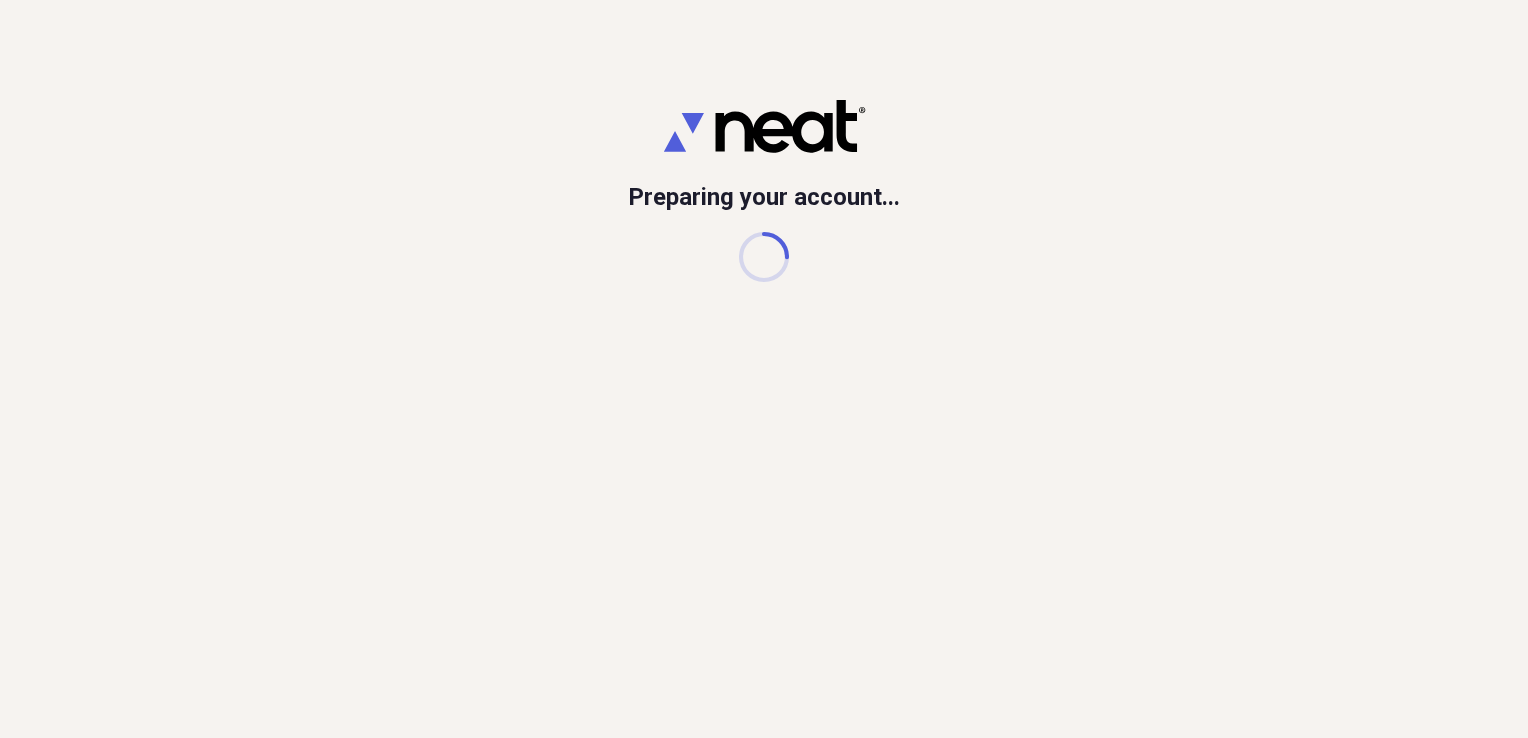 scroll, scrollTop: 0, scrollLeft: 0, axis: both 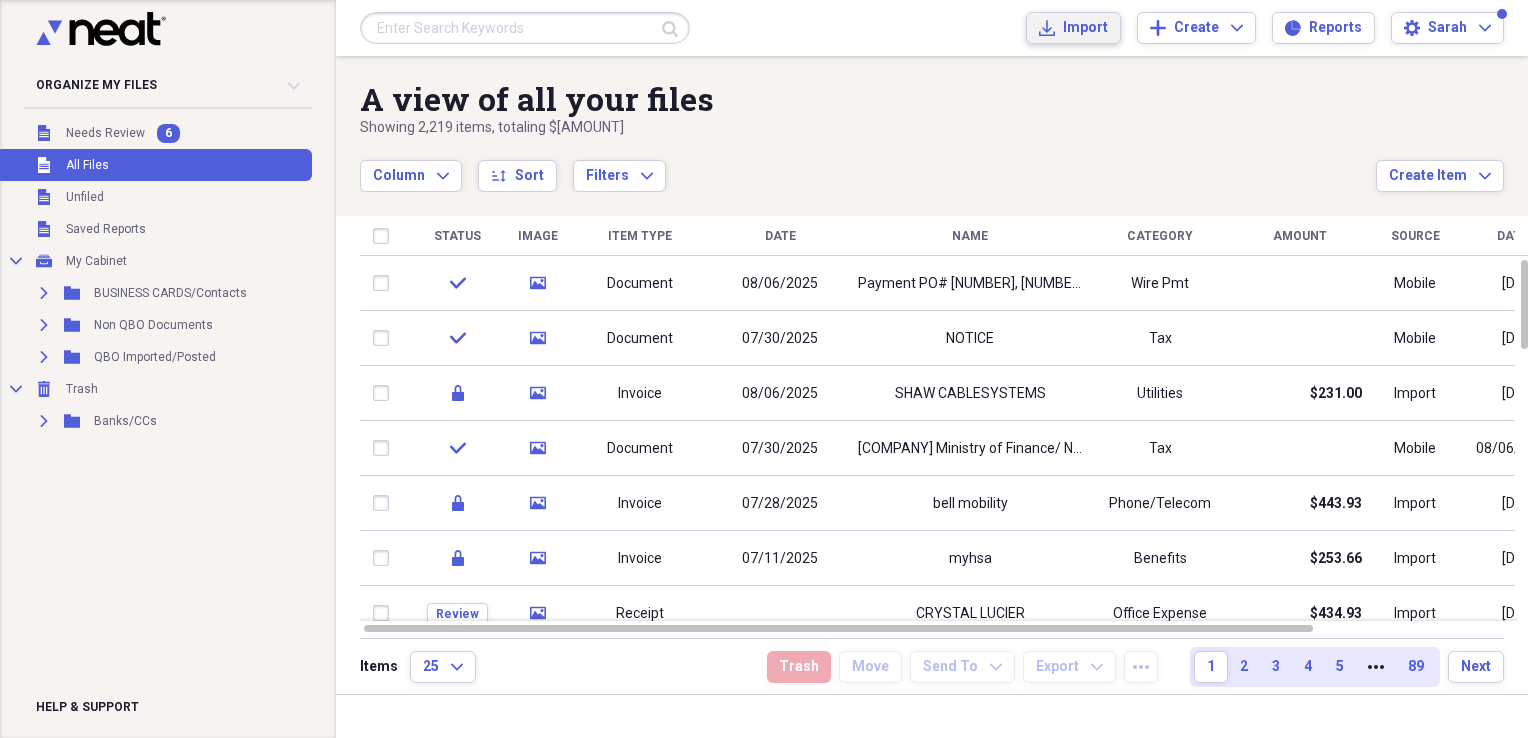 click on "Import" at bounding box center [1085, 28] 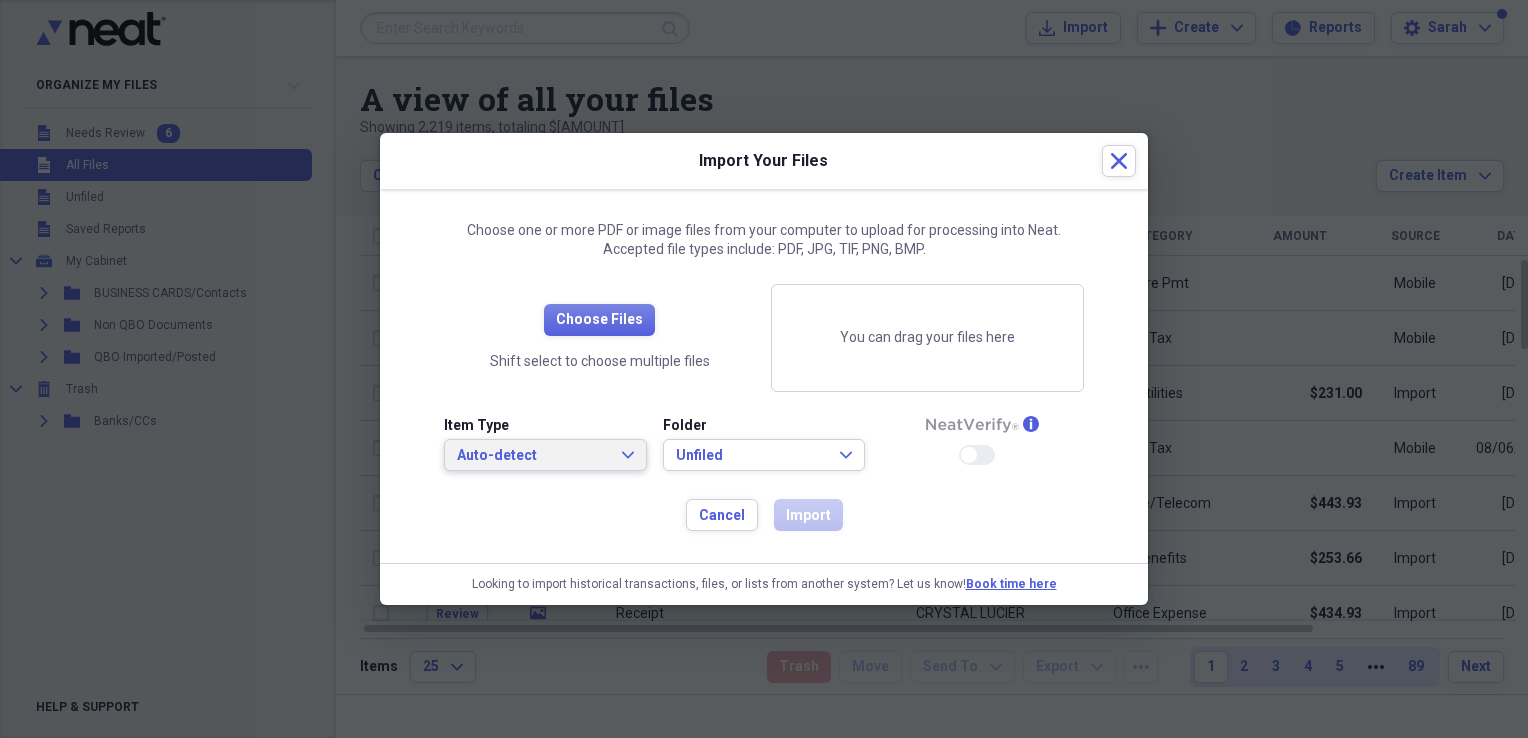 drag, startPoint x: 622, startPoint y: 461, endPoint x: 543, endPoint y: 463, distance: 79.025314 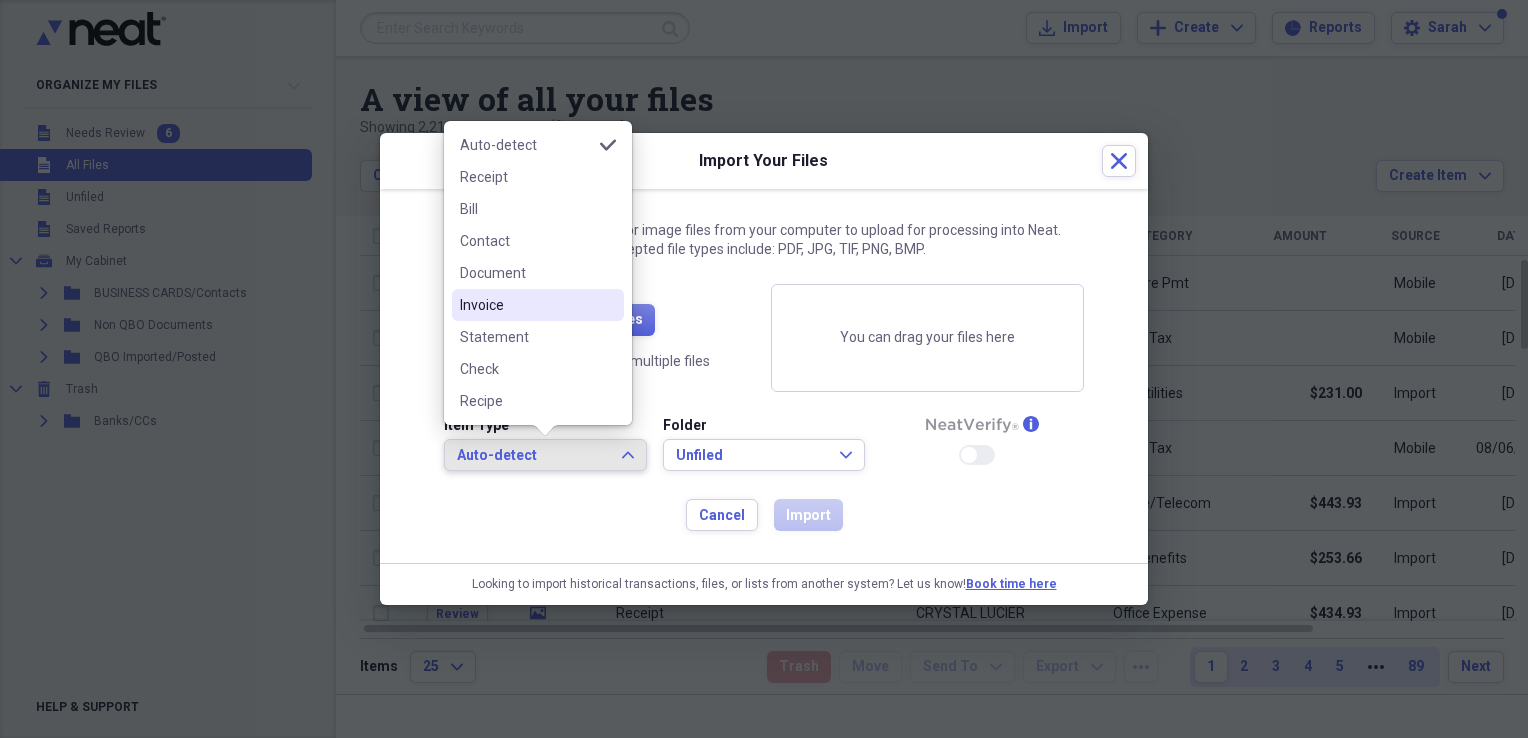 click on "Invoice" at bounding box center (526, 305) 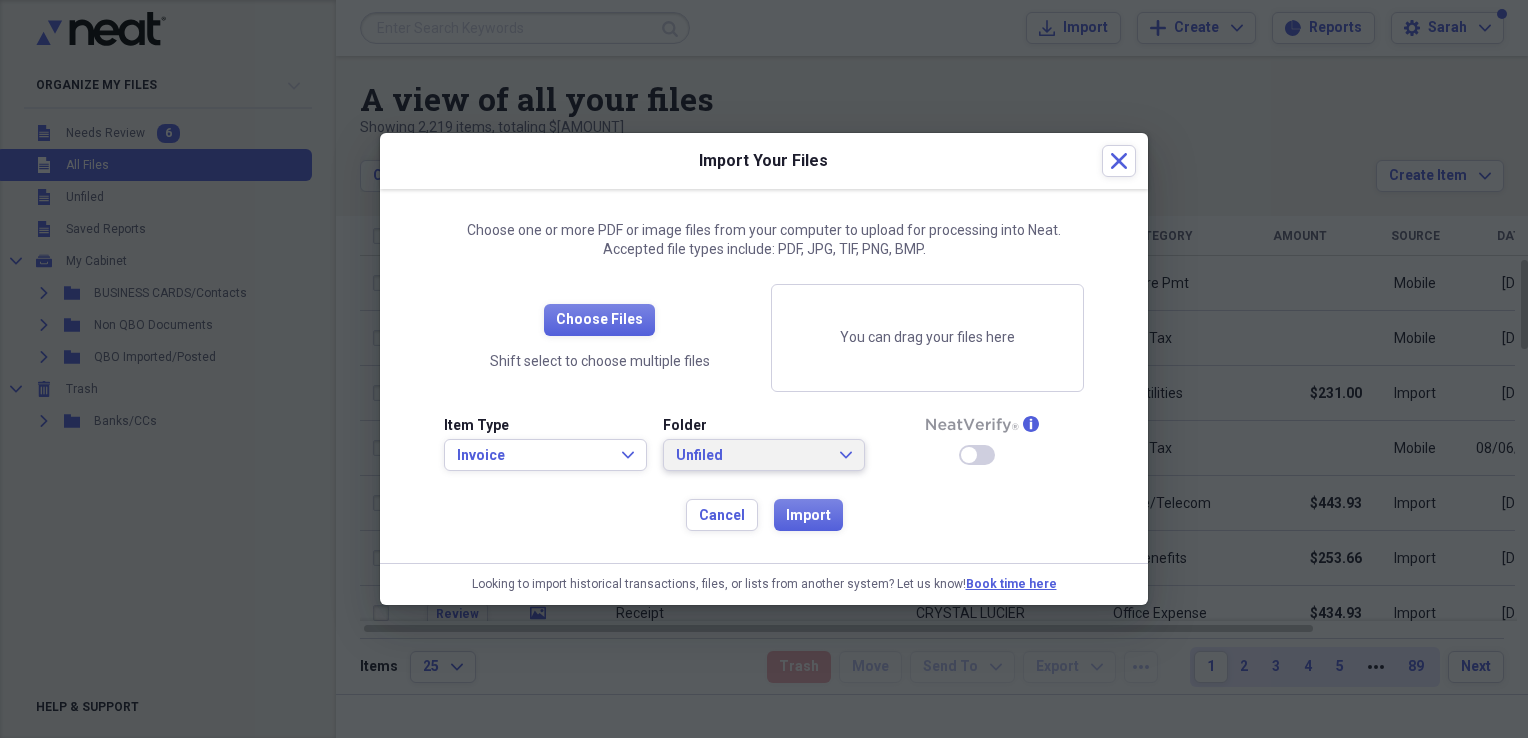 click on "Unfiled" at bounding box center [752, 456] 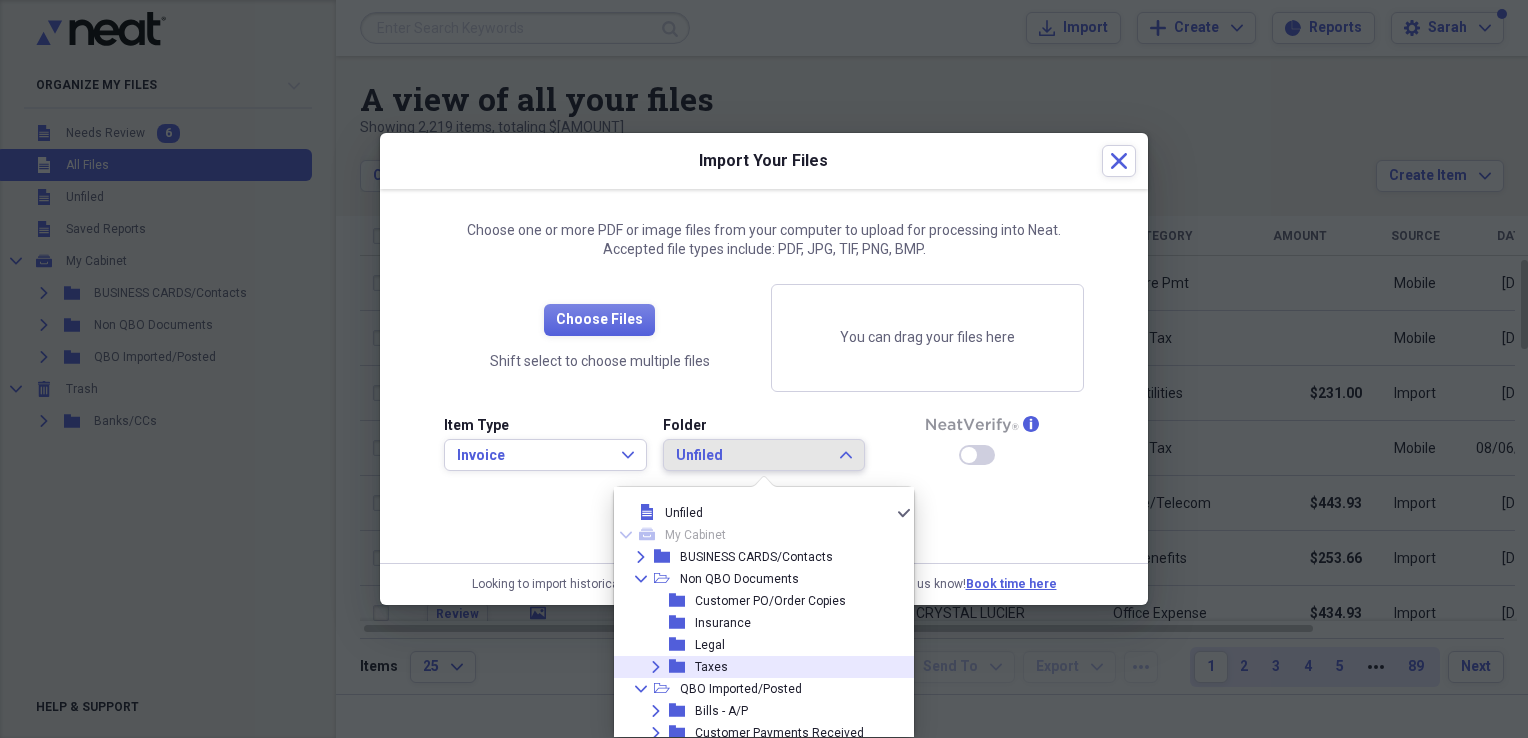 scroll, scrollTop: 72, scrollLeft: 0, axis: vertical 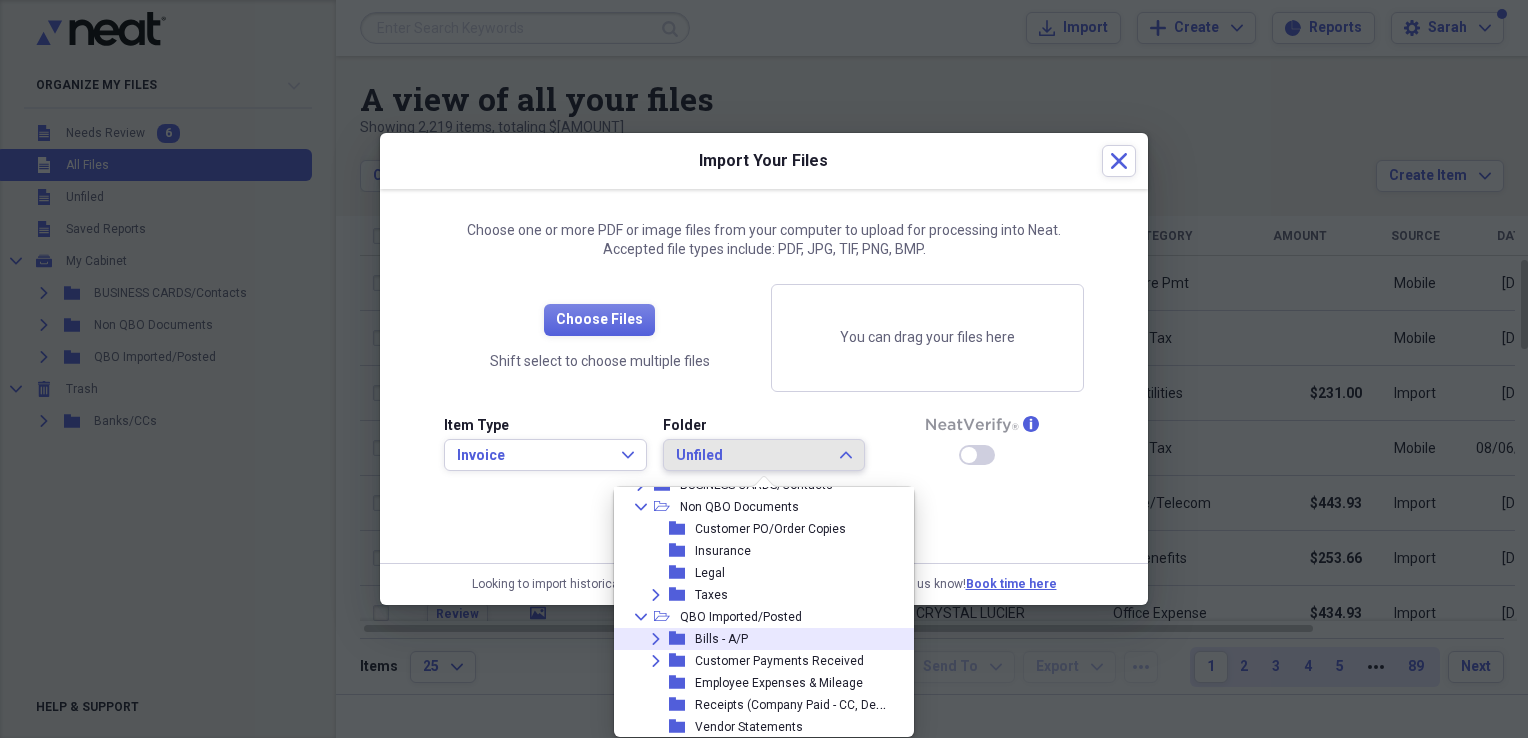 click on "Expand" 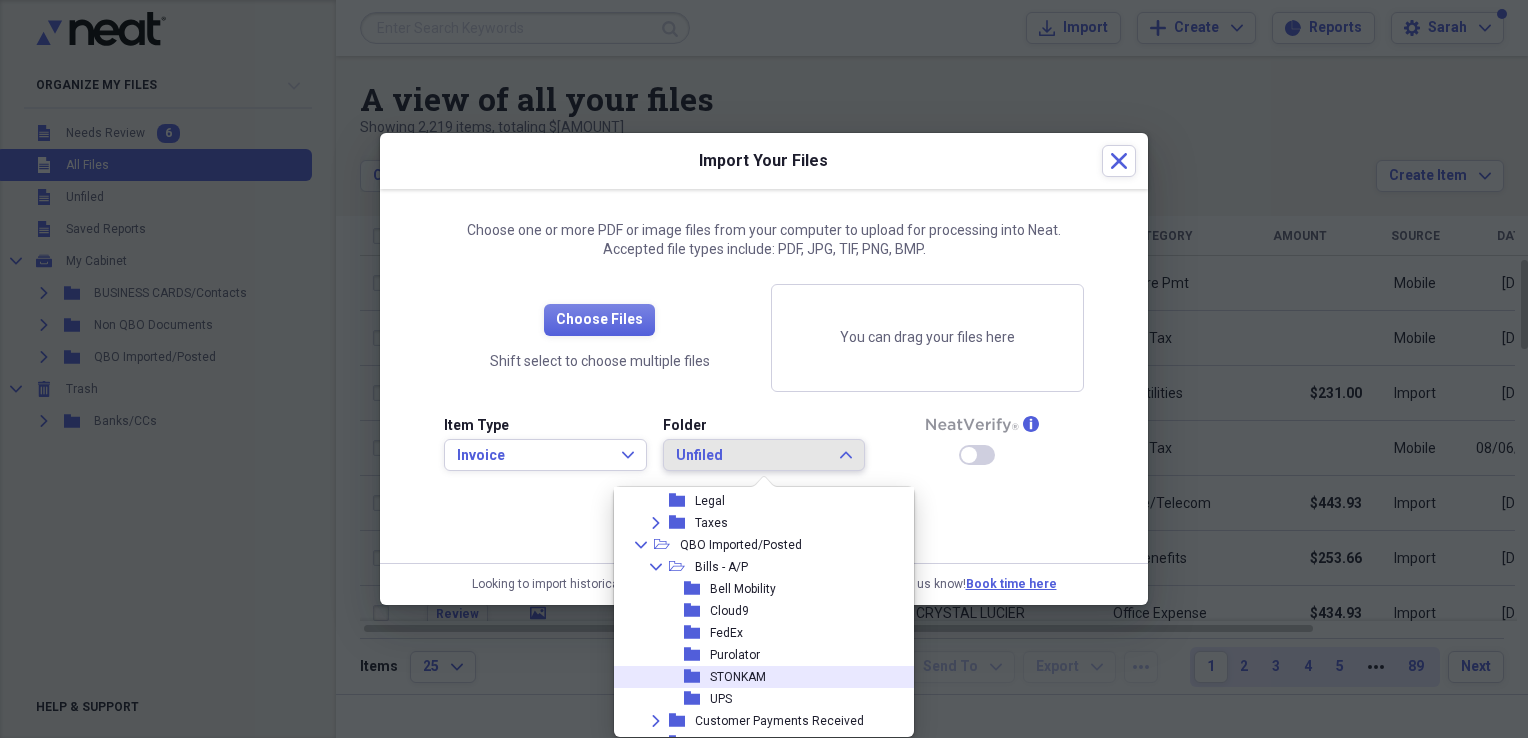 scroll, scrollTop: 204, scrollLeft: 0, axis: vertical 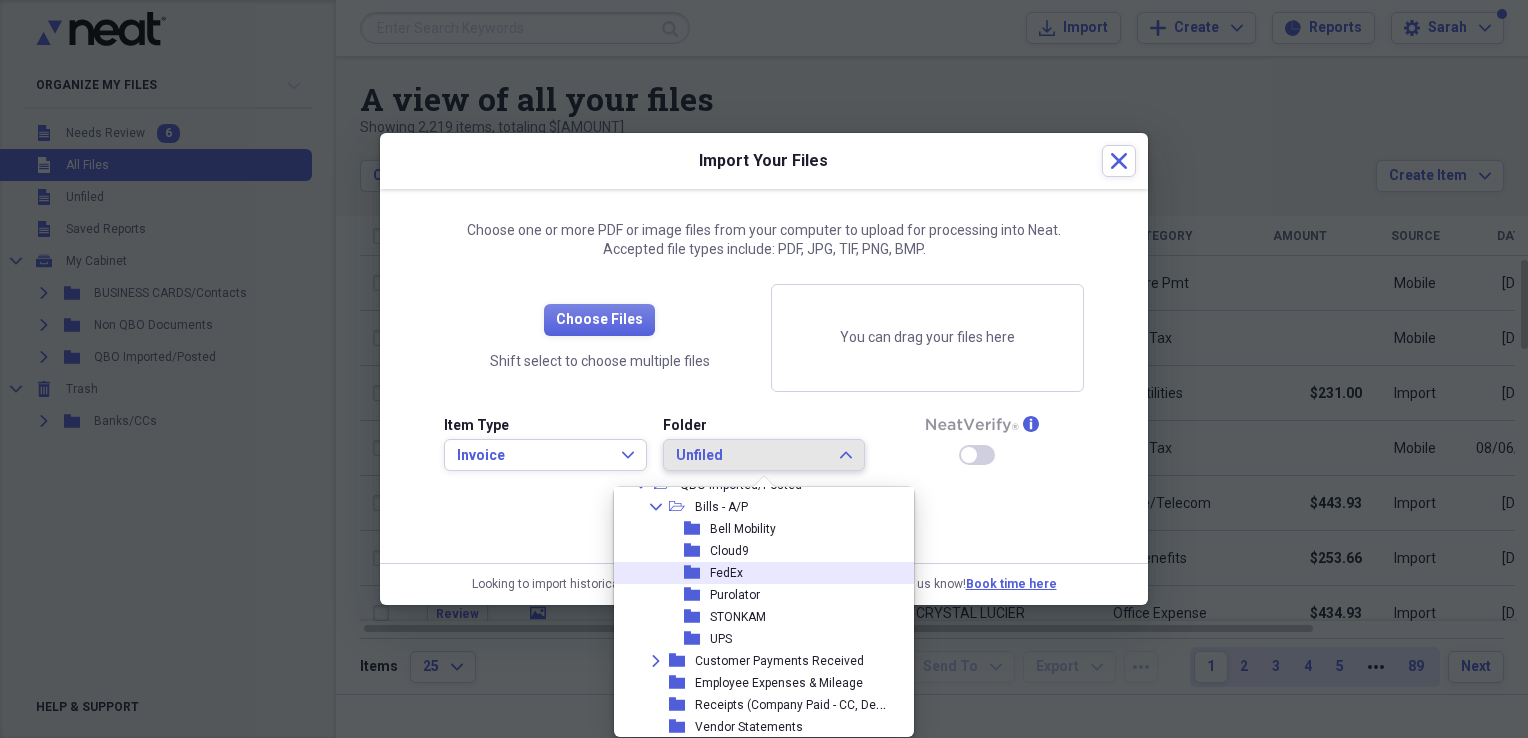click 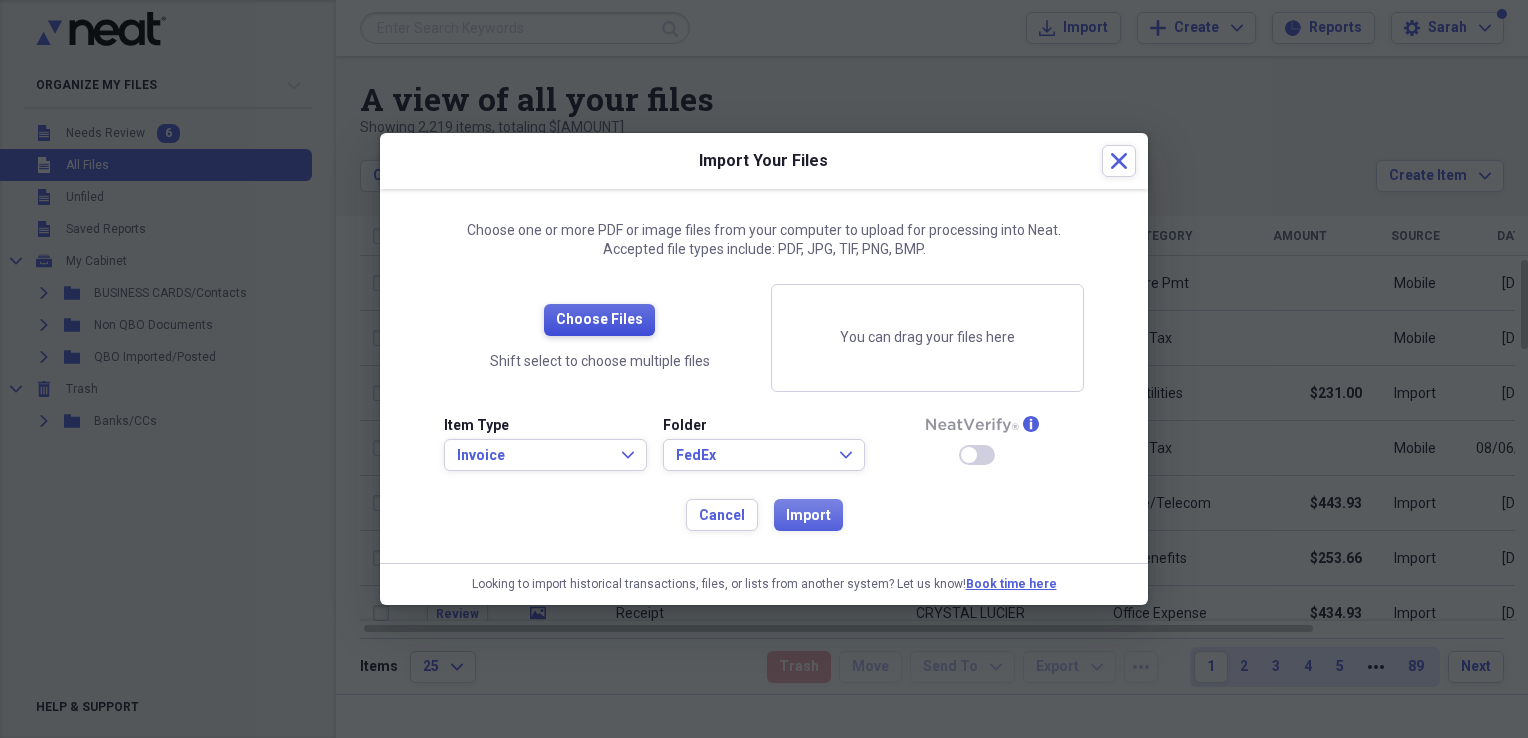 click on "Choose Files" at bounding box center [599, 320] 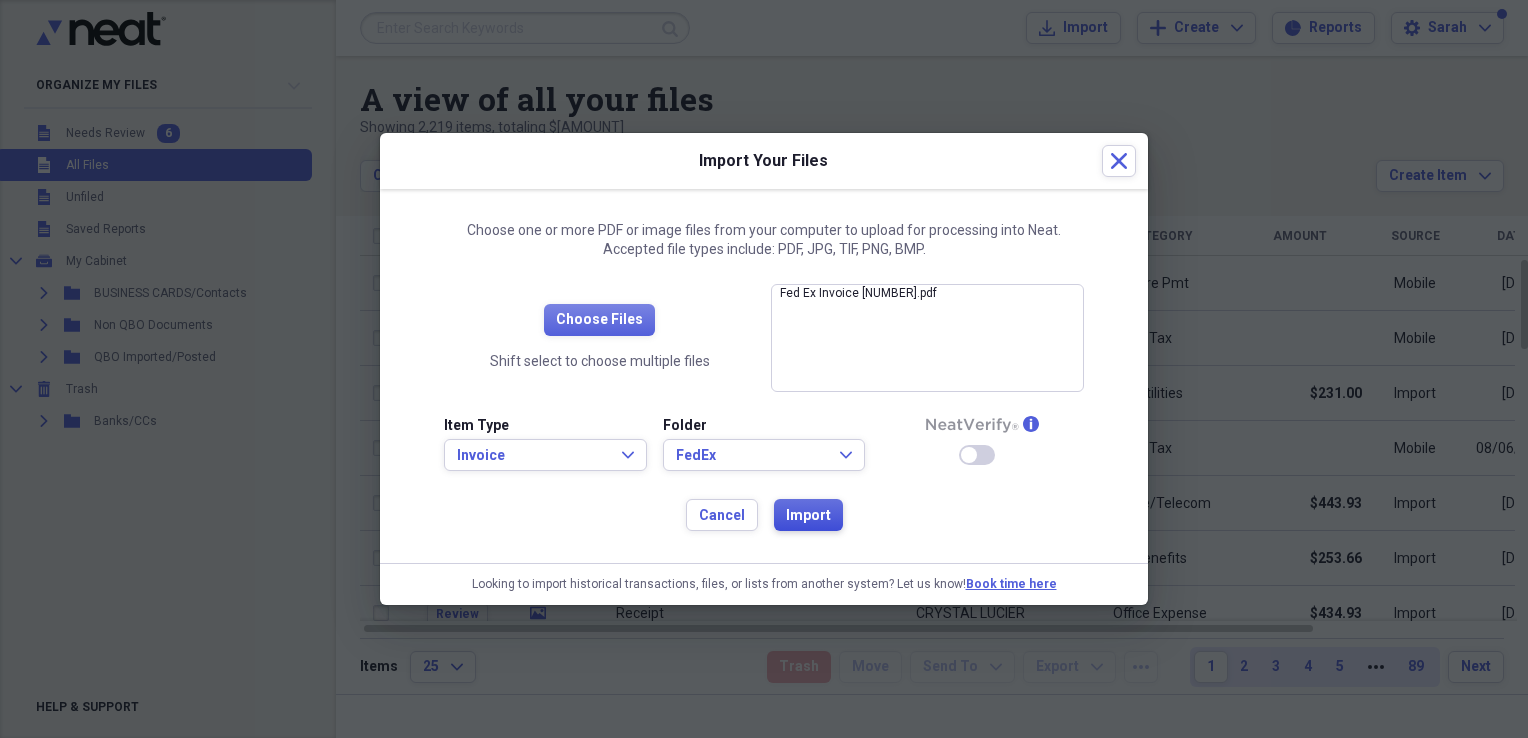 click on "Import" at bounding box center [808, 516] 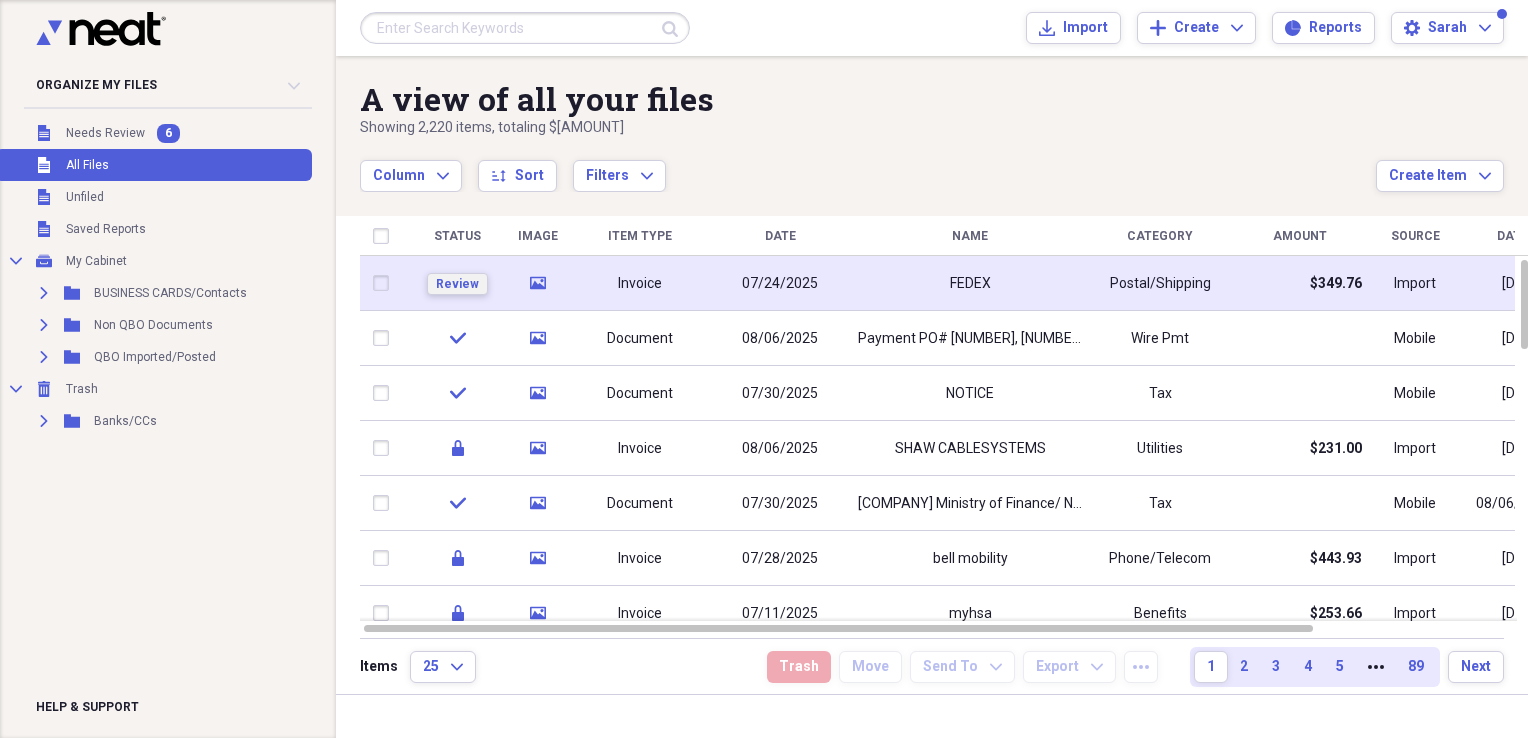 click on "Review" at bounding box center [457, 284] 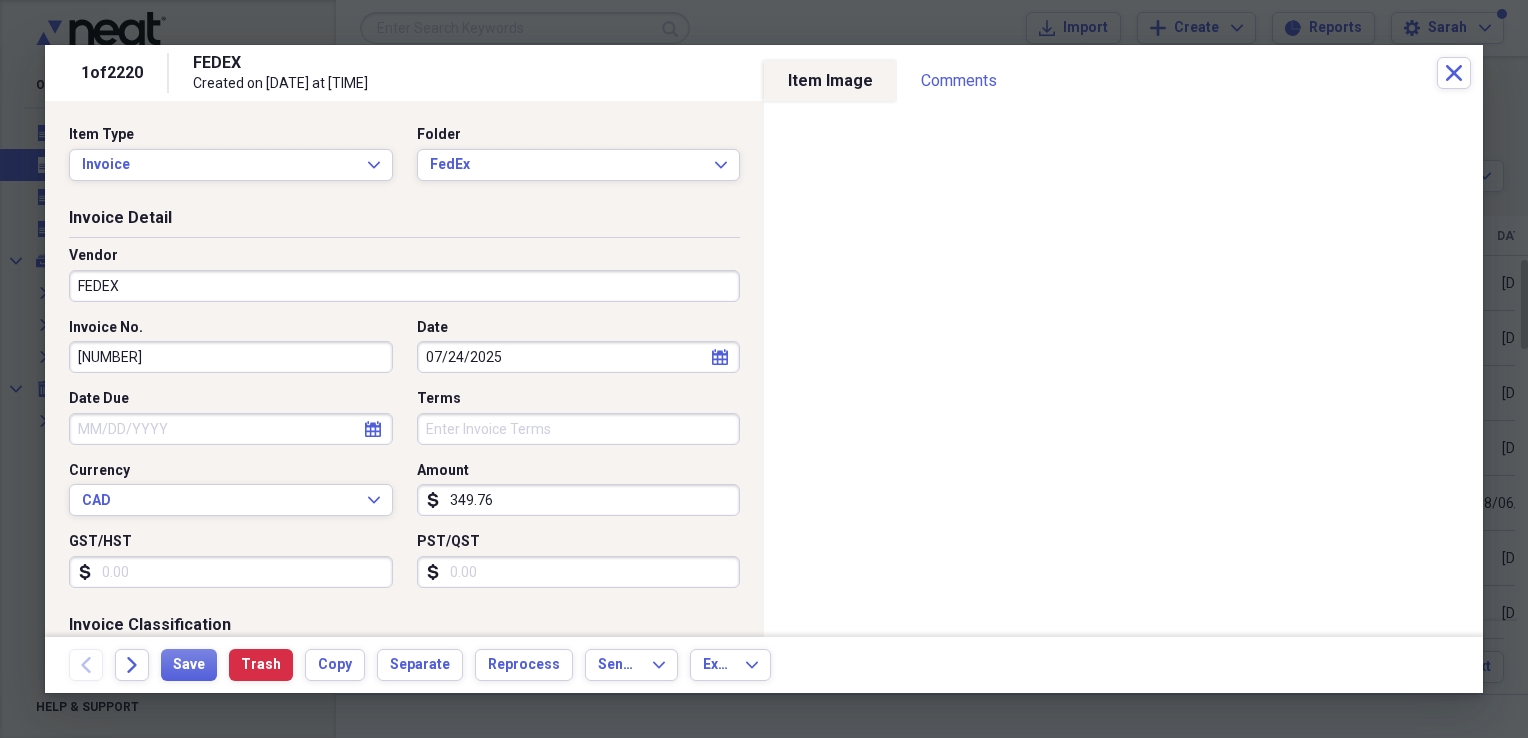 click on "calendar" 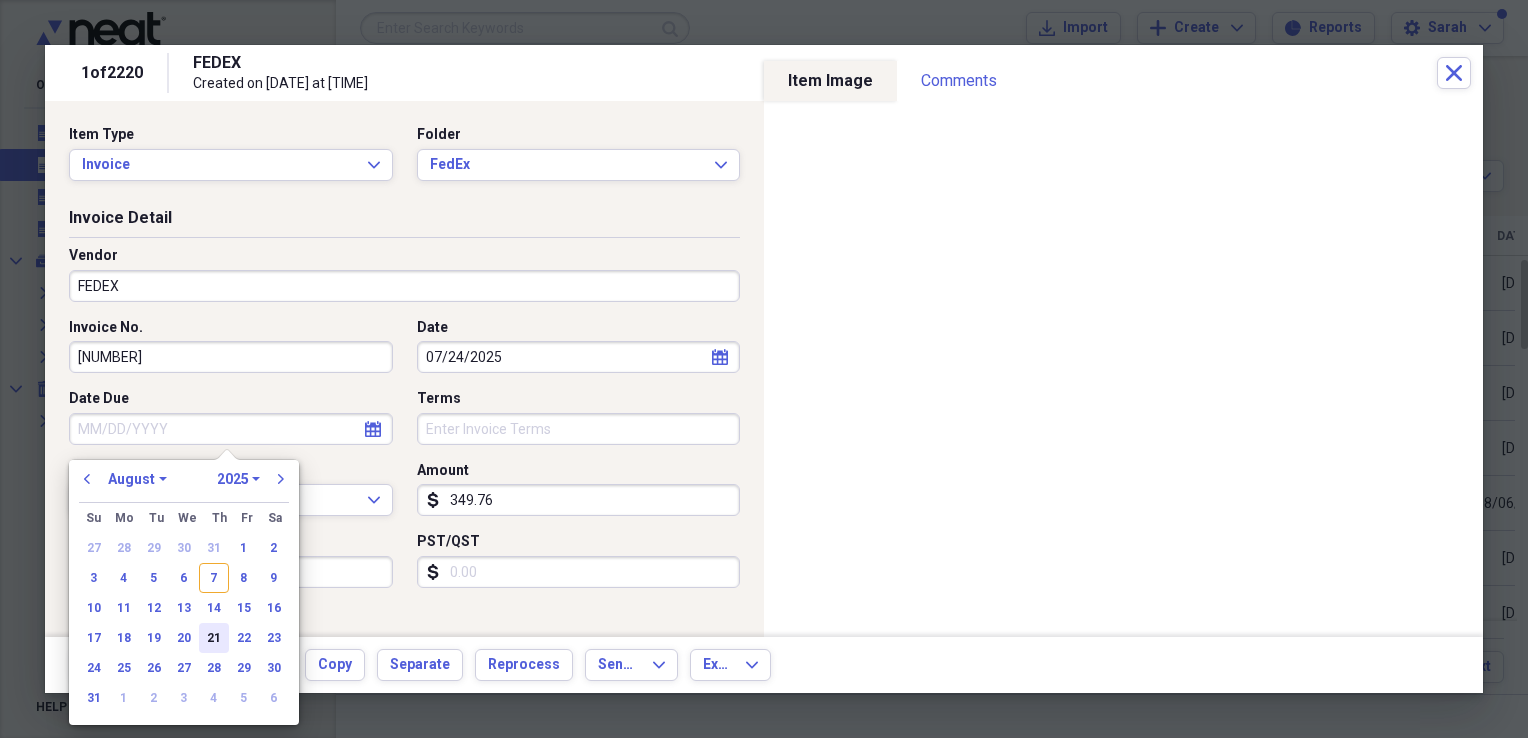 click on "21" at bounding box center [214, 638] 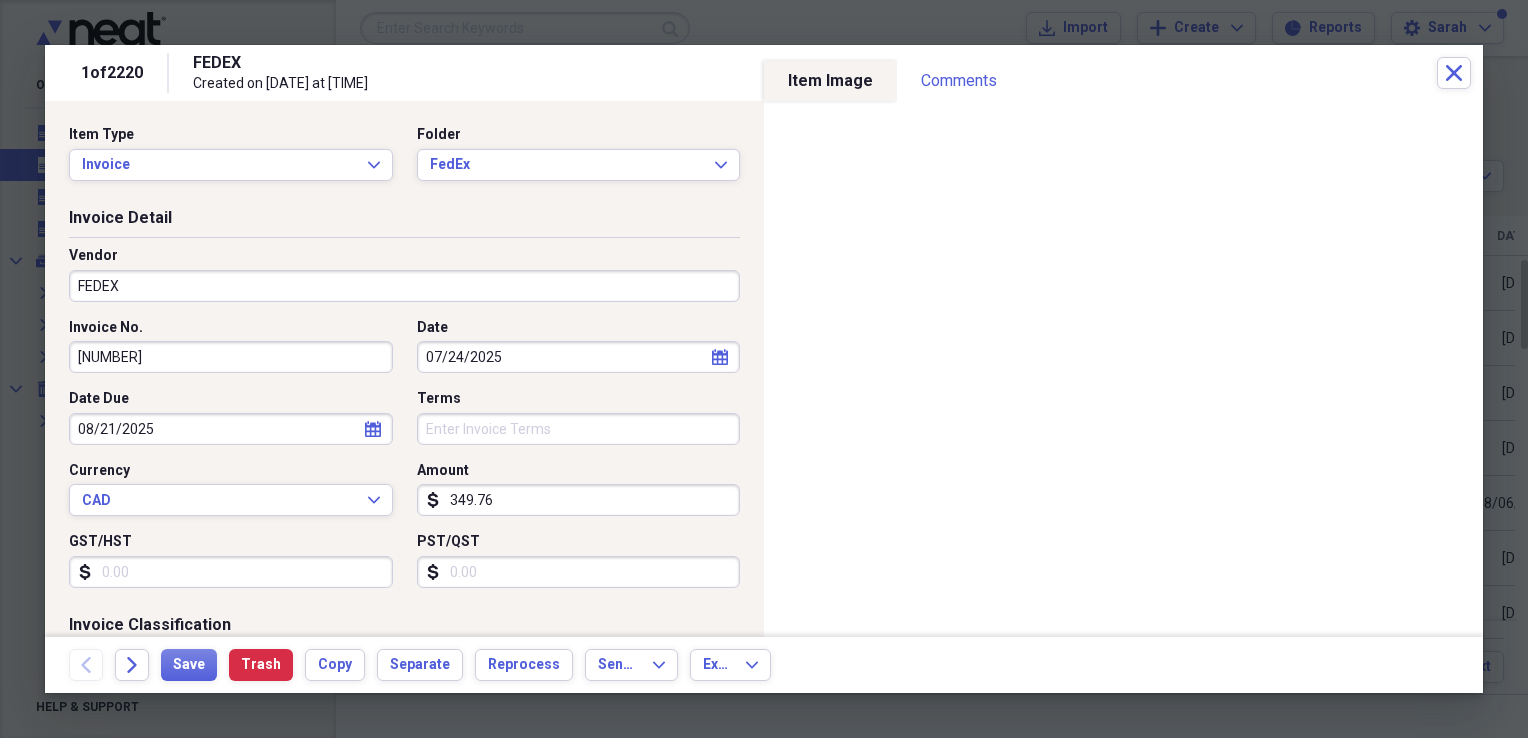 click 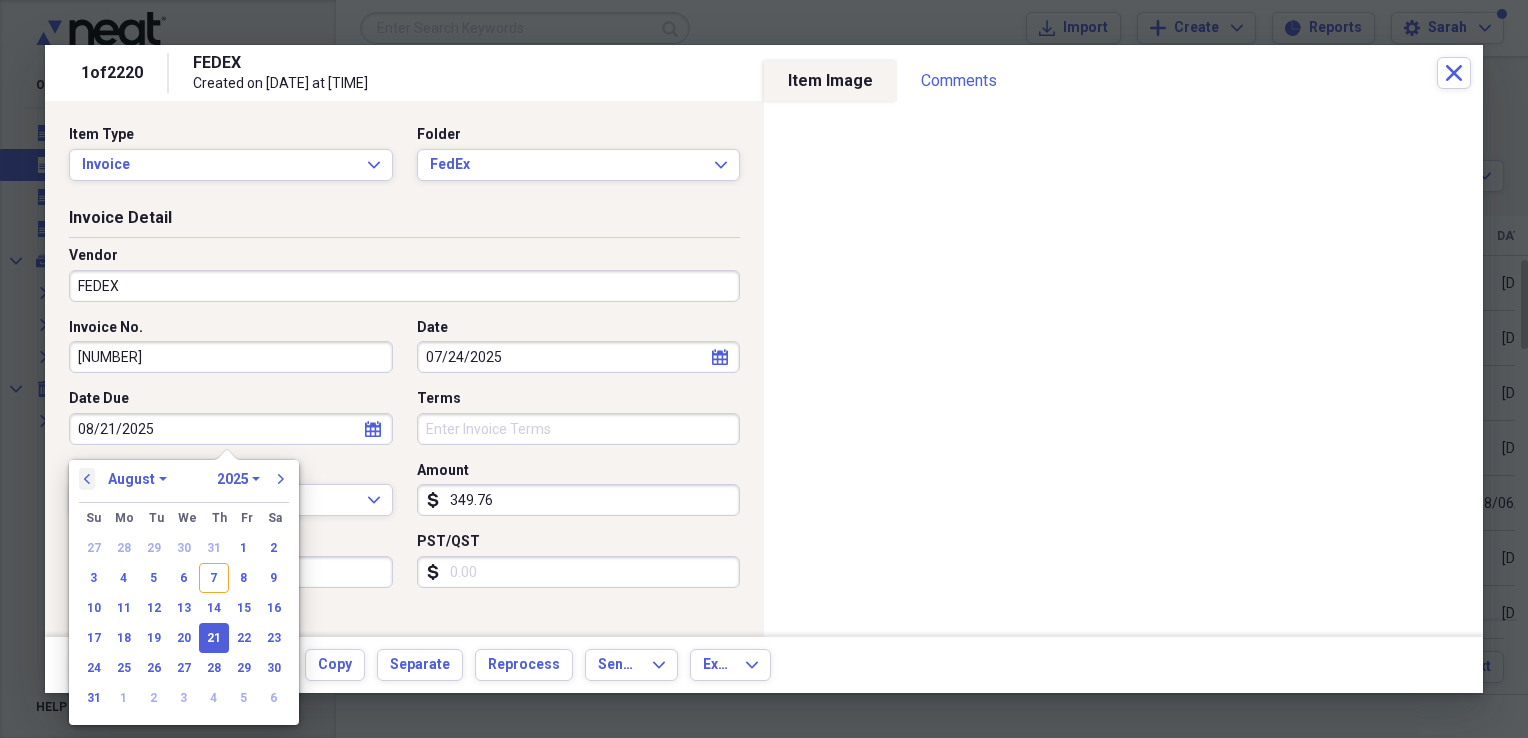 click on "previous" at bounding box center (87, 479) 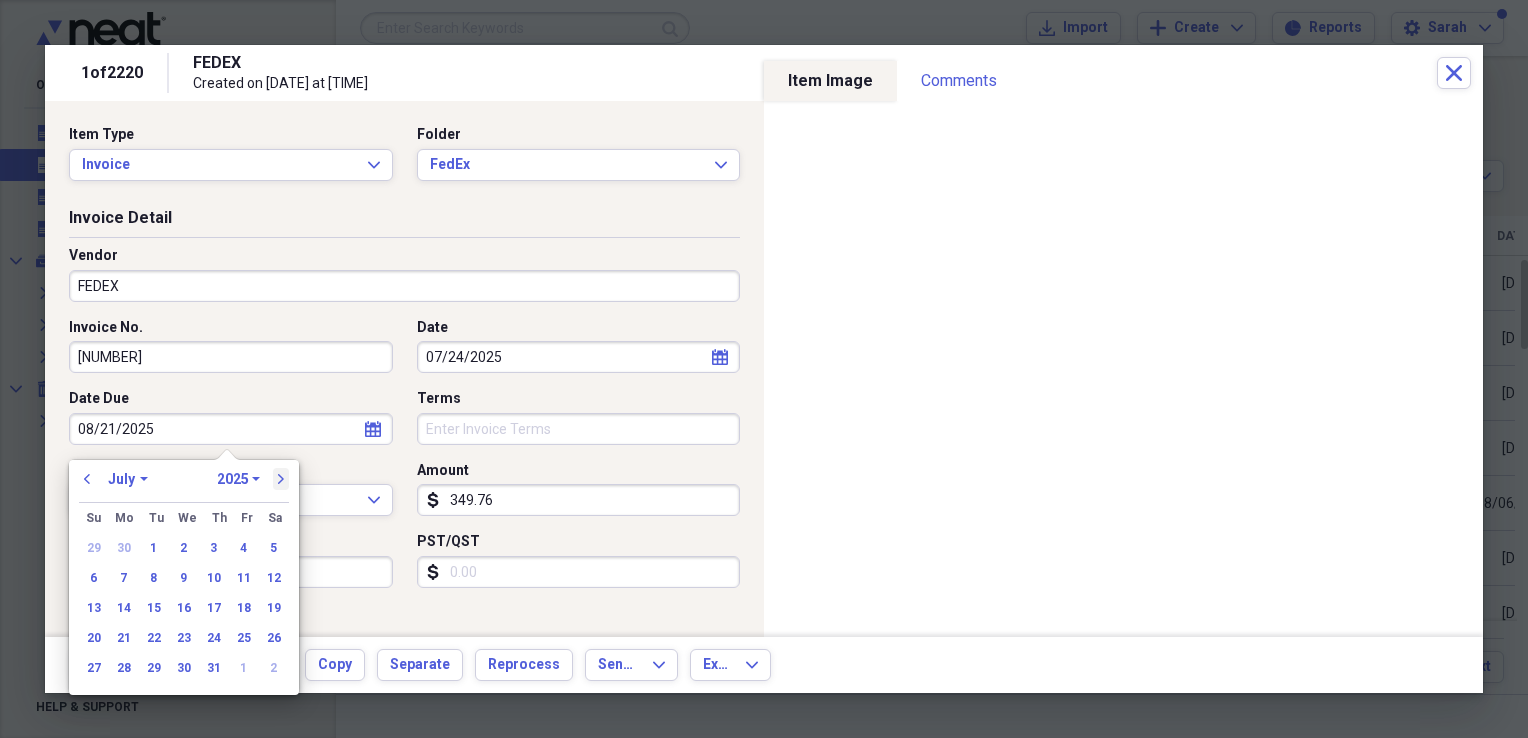 click on "next" at bounding box center (281, 479) 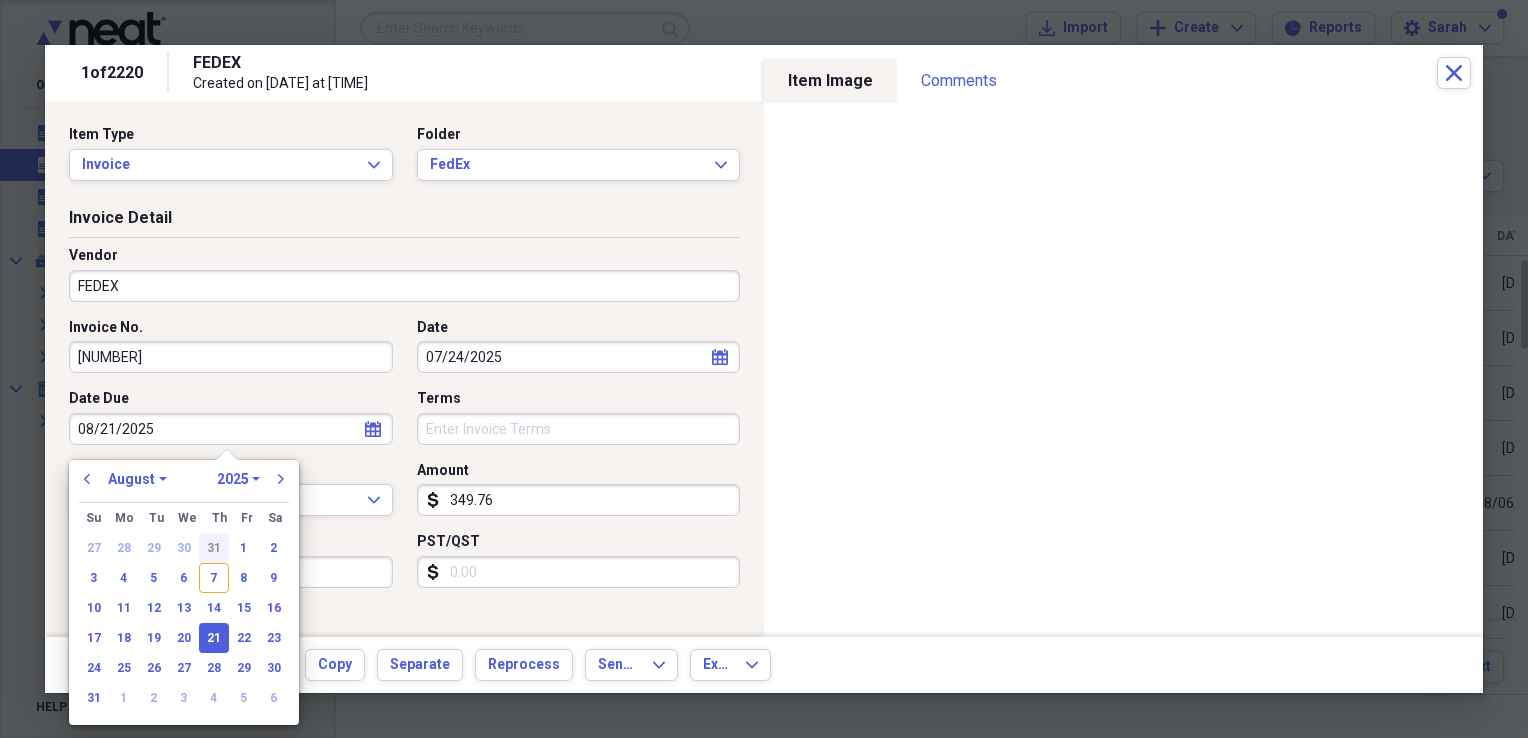click on "31" at bounding box center (214, 548) 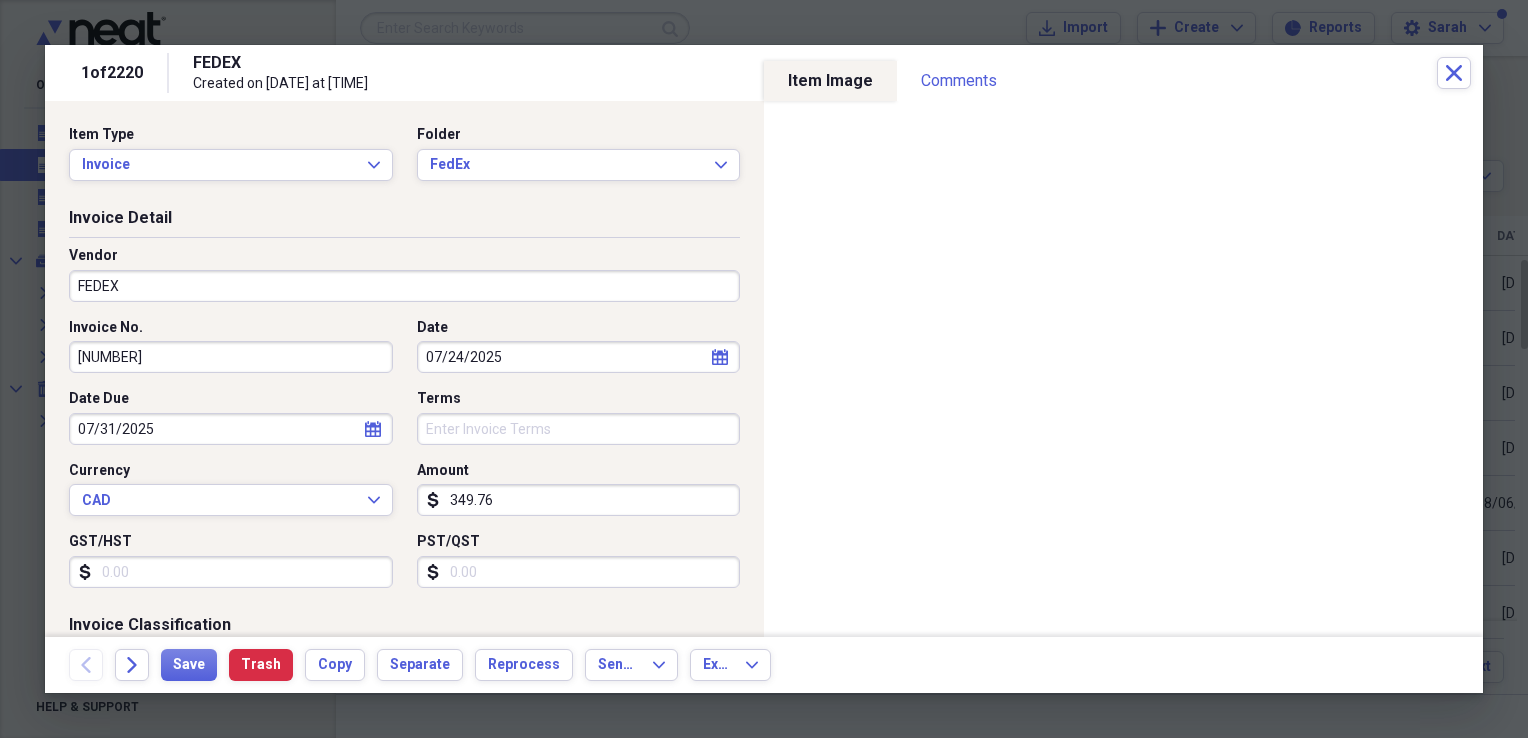 click 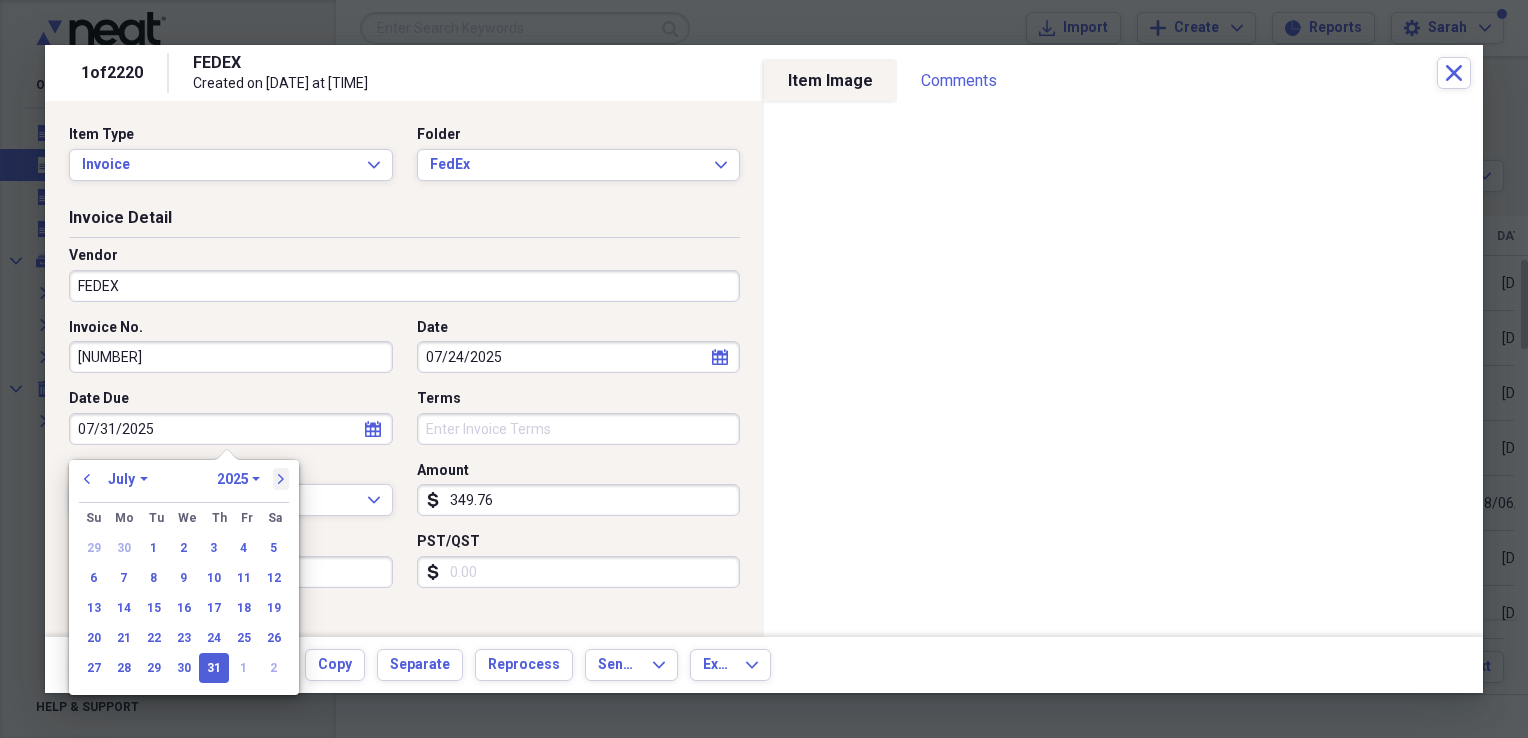 click on "next" at bounding box center [281, 479] 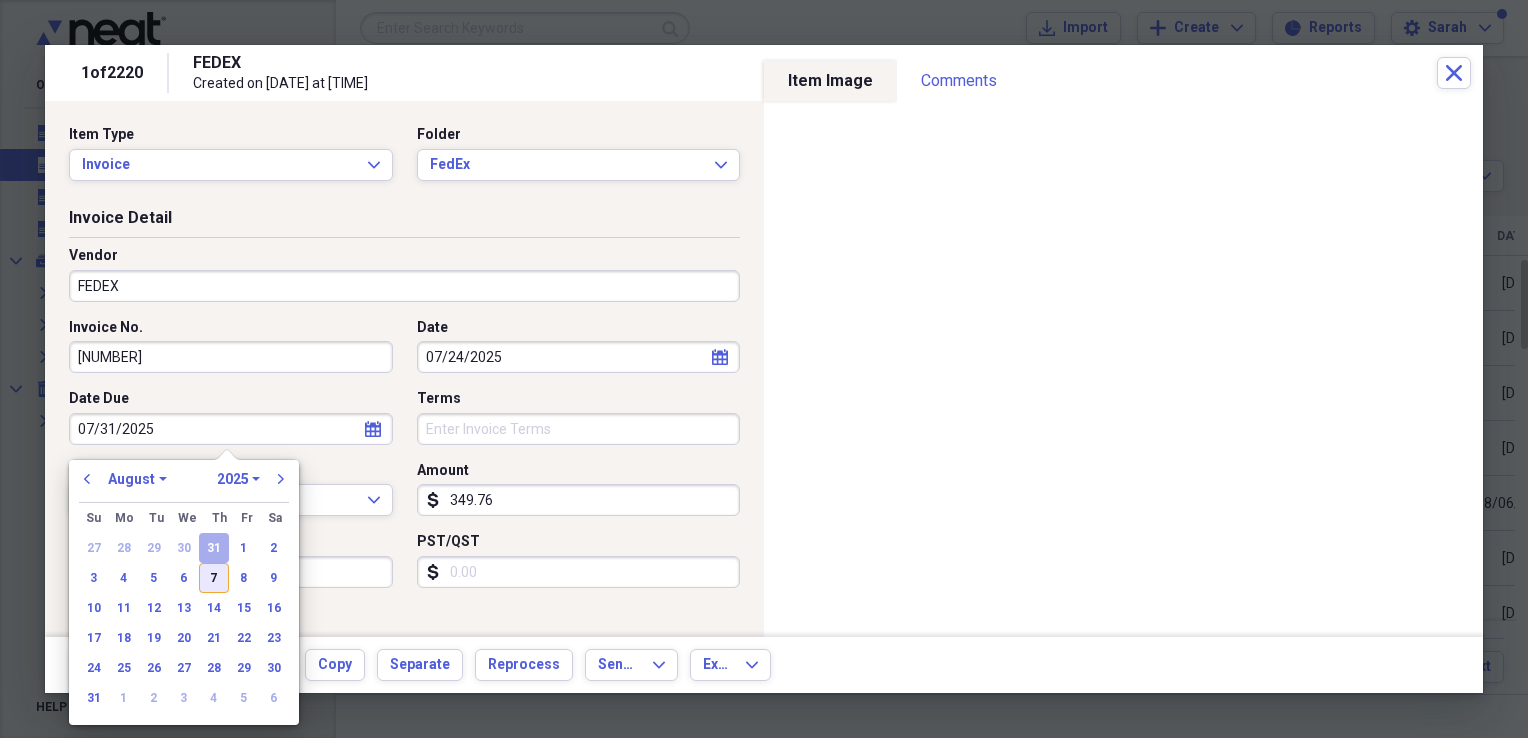 click on "7" at bounding box center (214, 578) 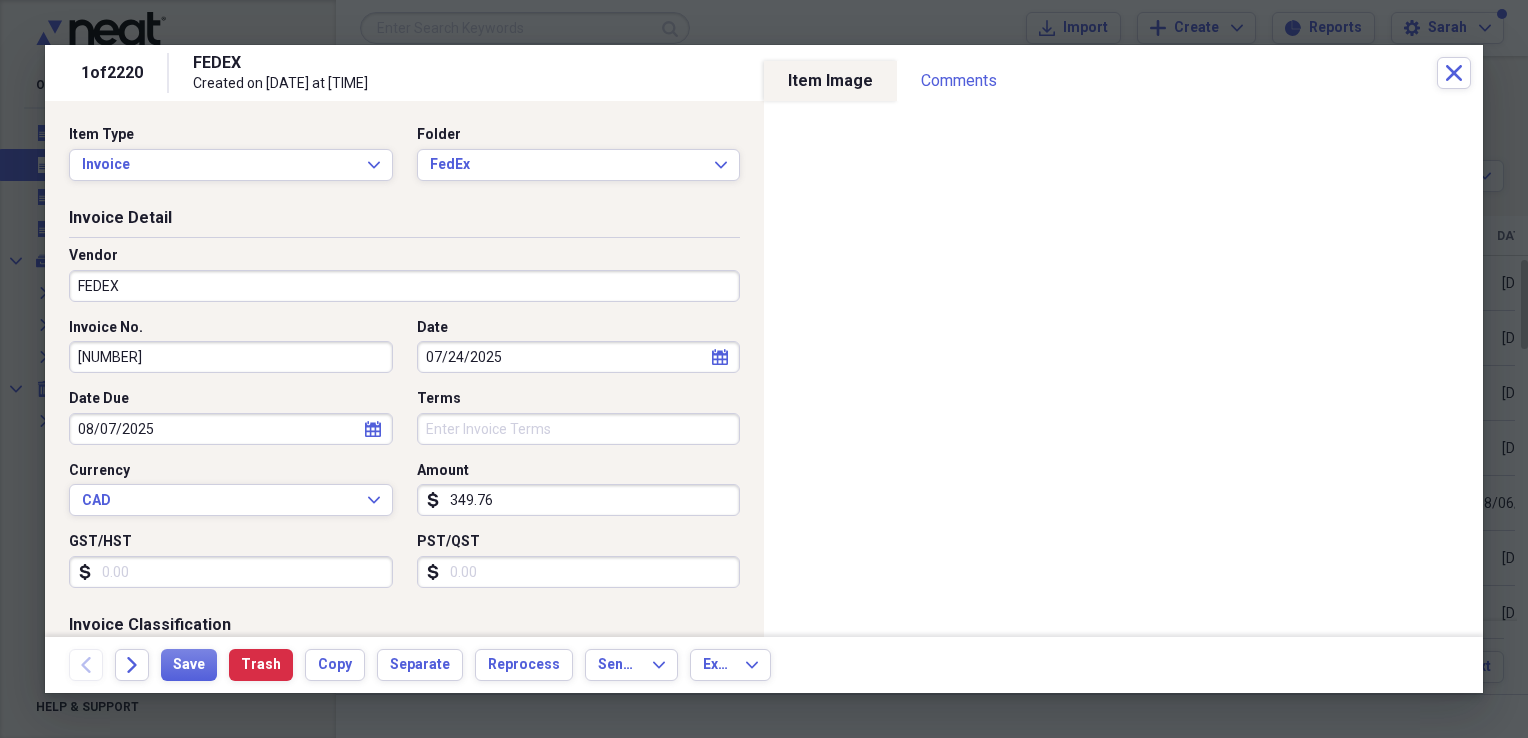 click on "GST/HST" at bounding box center [231, 572] 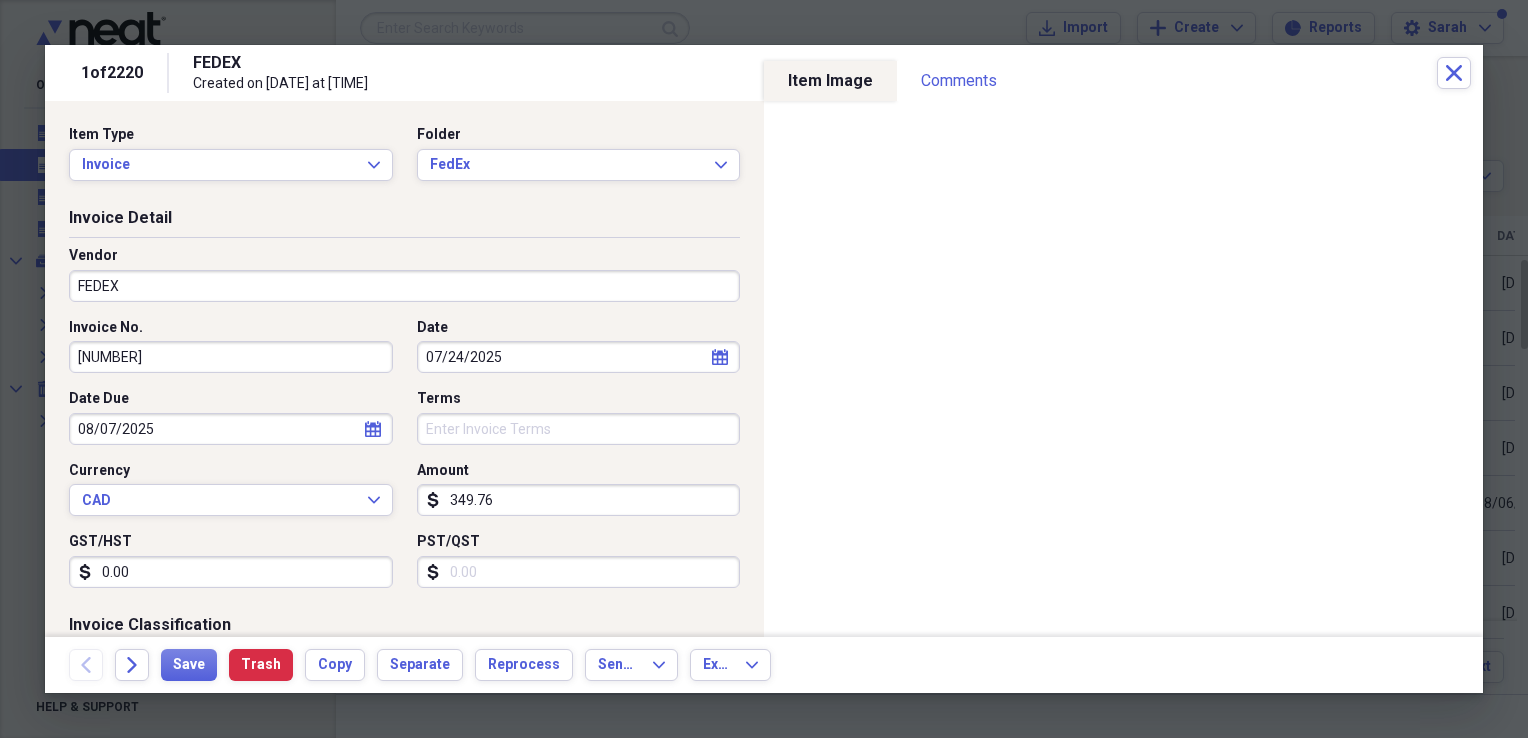 type on "0.00" 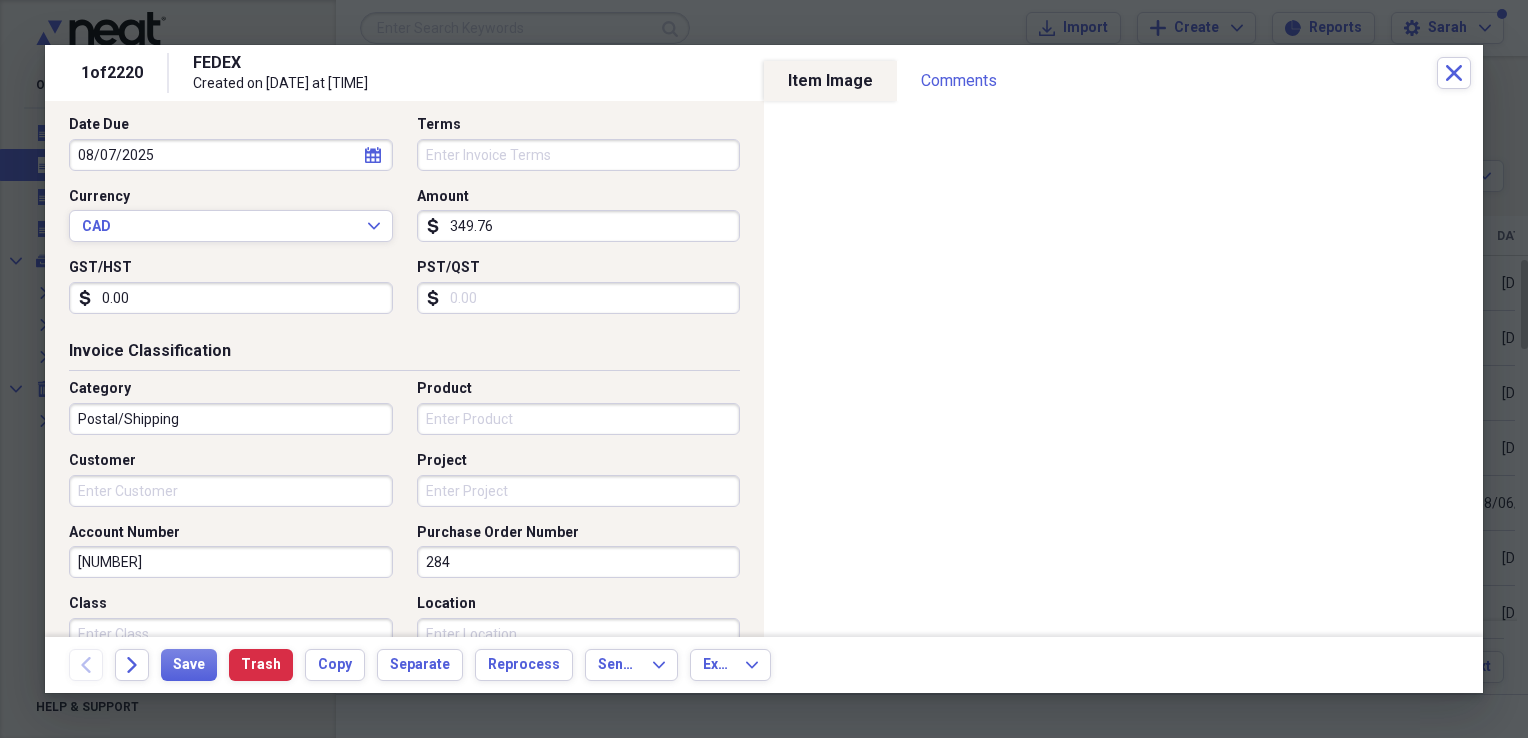 scroll, scrollTop: 500, scrollLeft: 0, axis: vertical 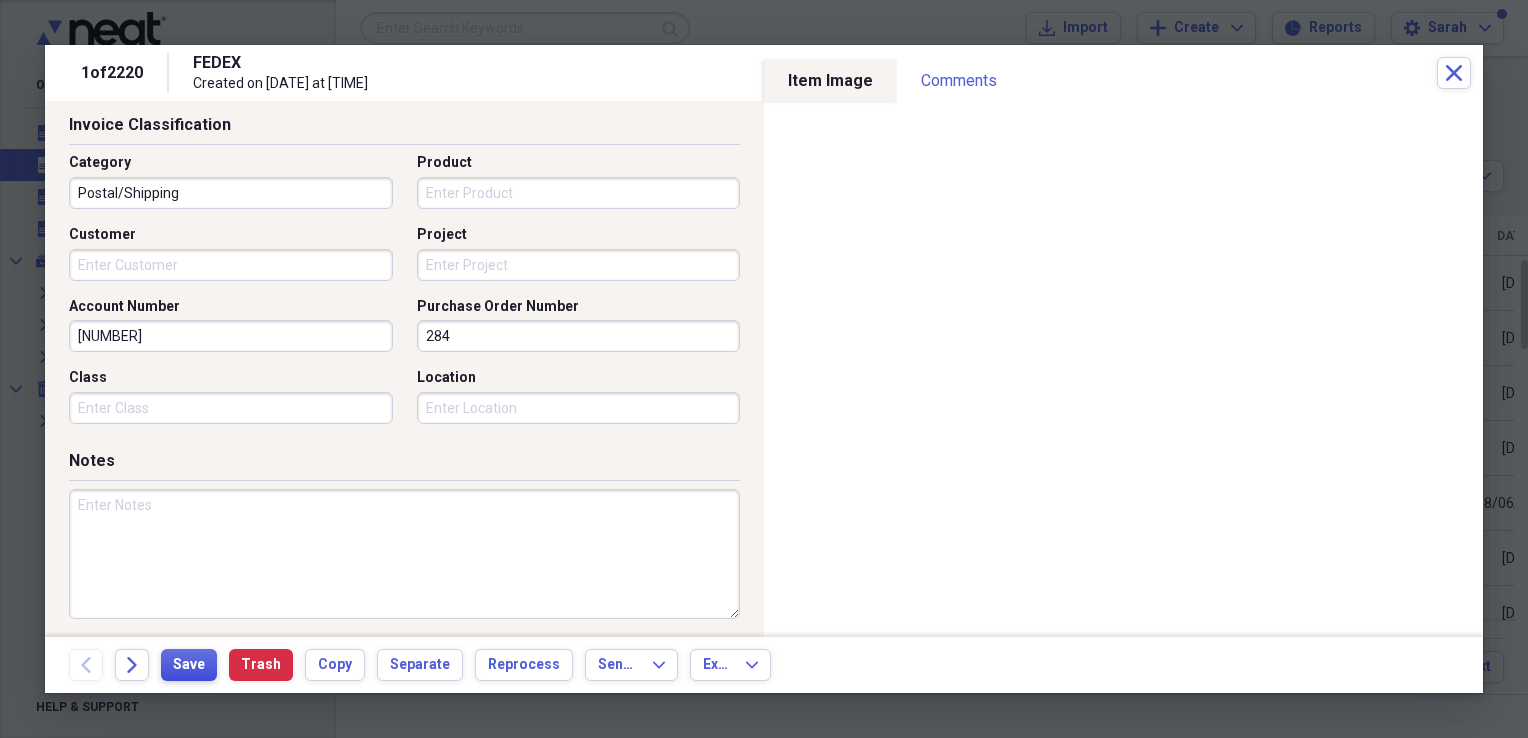 click on "Save" at bounding box center (189, 665) 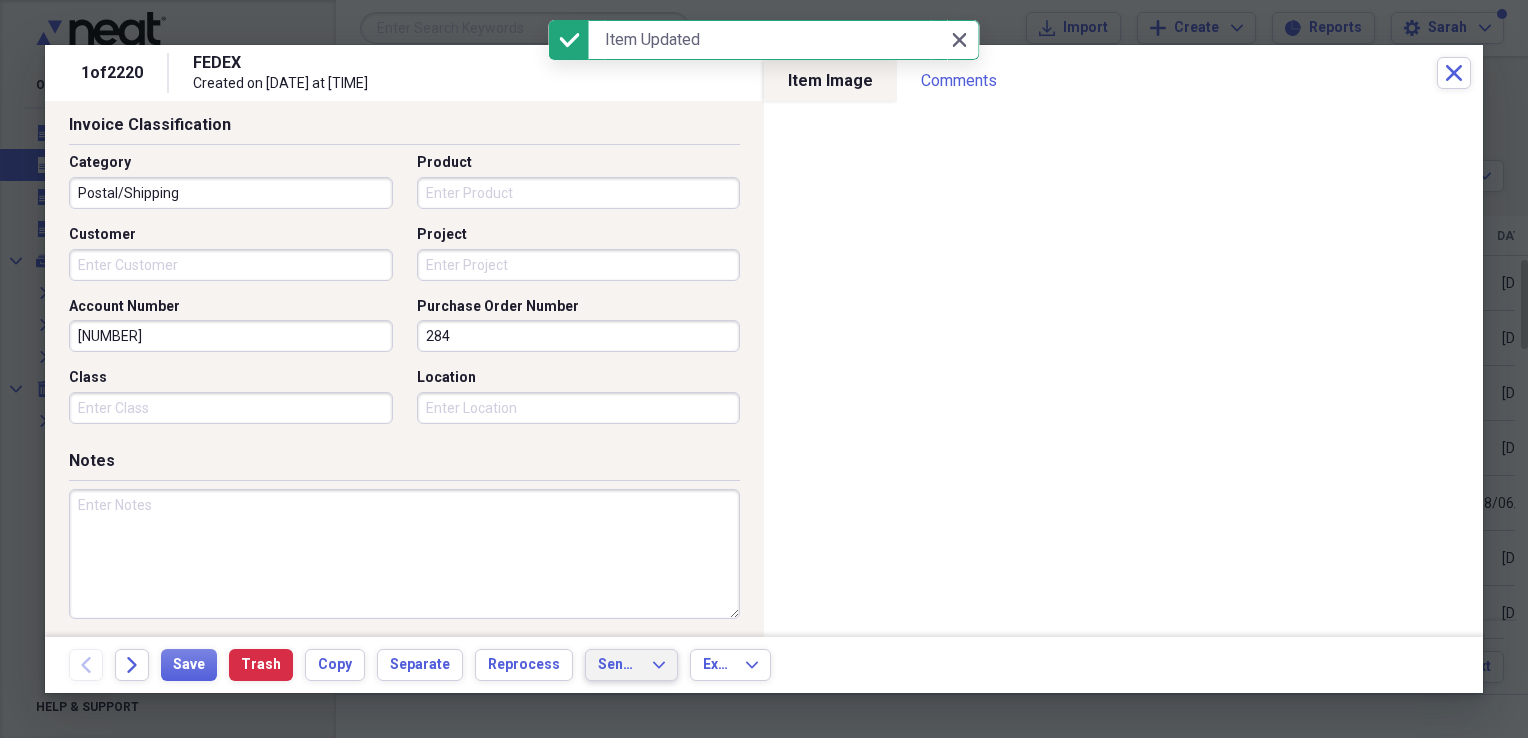 click on "Send To" at bounding box center [619, 665] 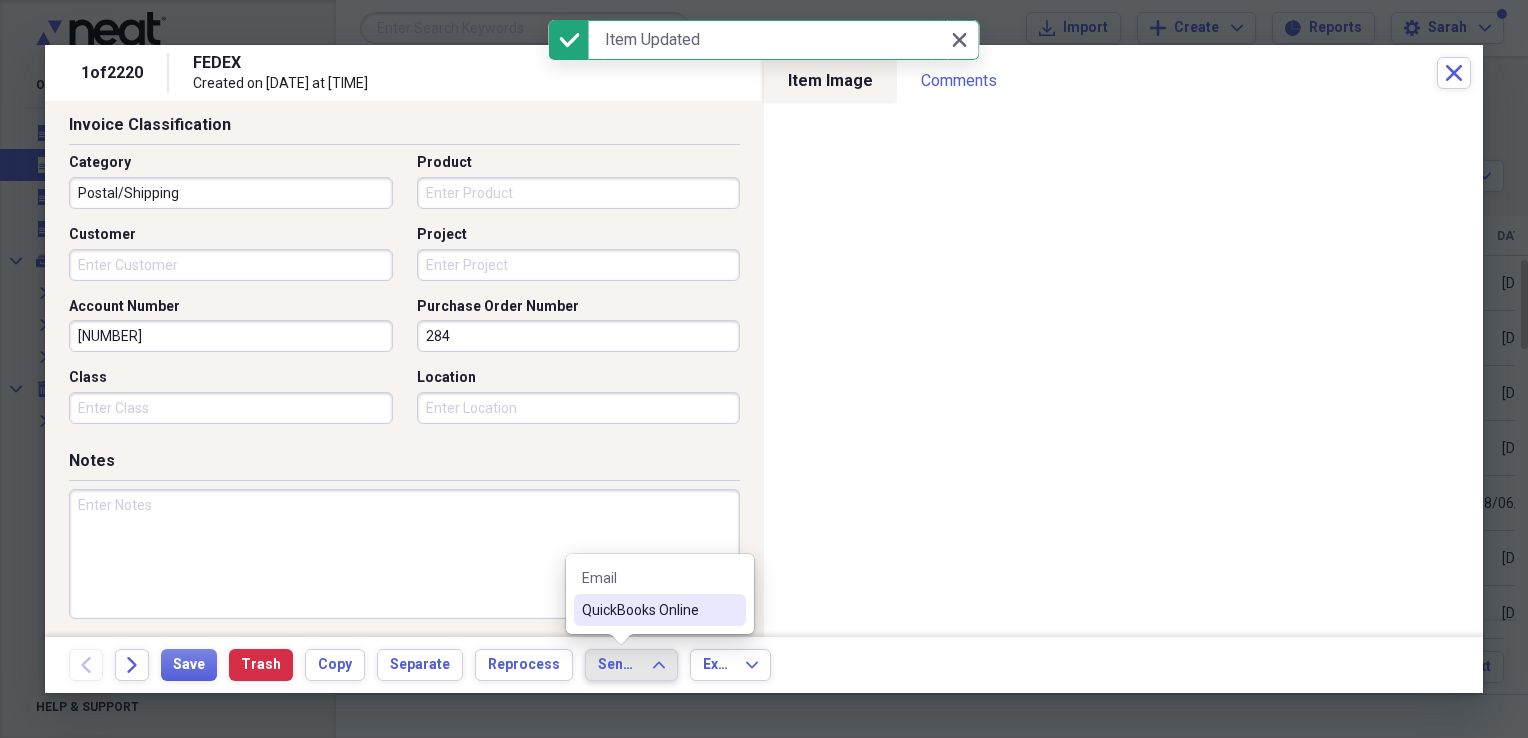 click on "QuickBooks Online" at bounding box center (660, 610) 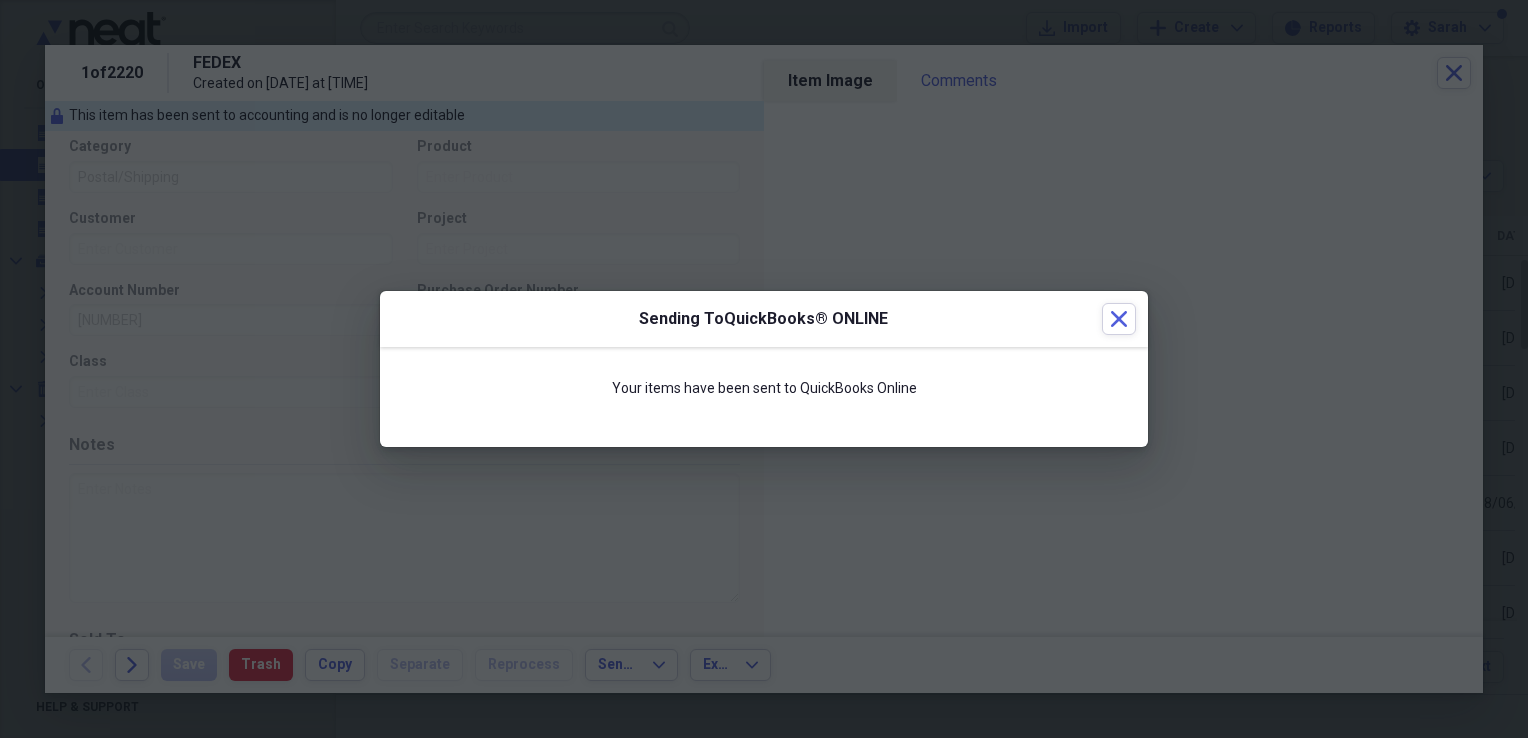 scroll, scrollTop: 484, scrollLeft: 0, axis: vertical 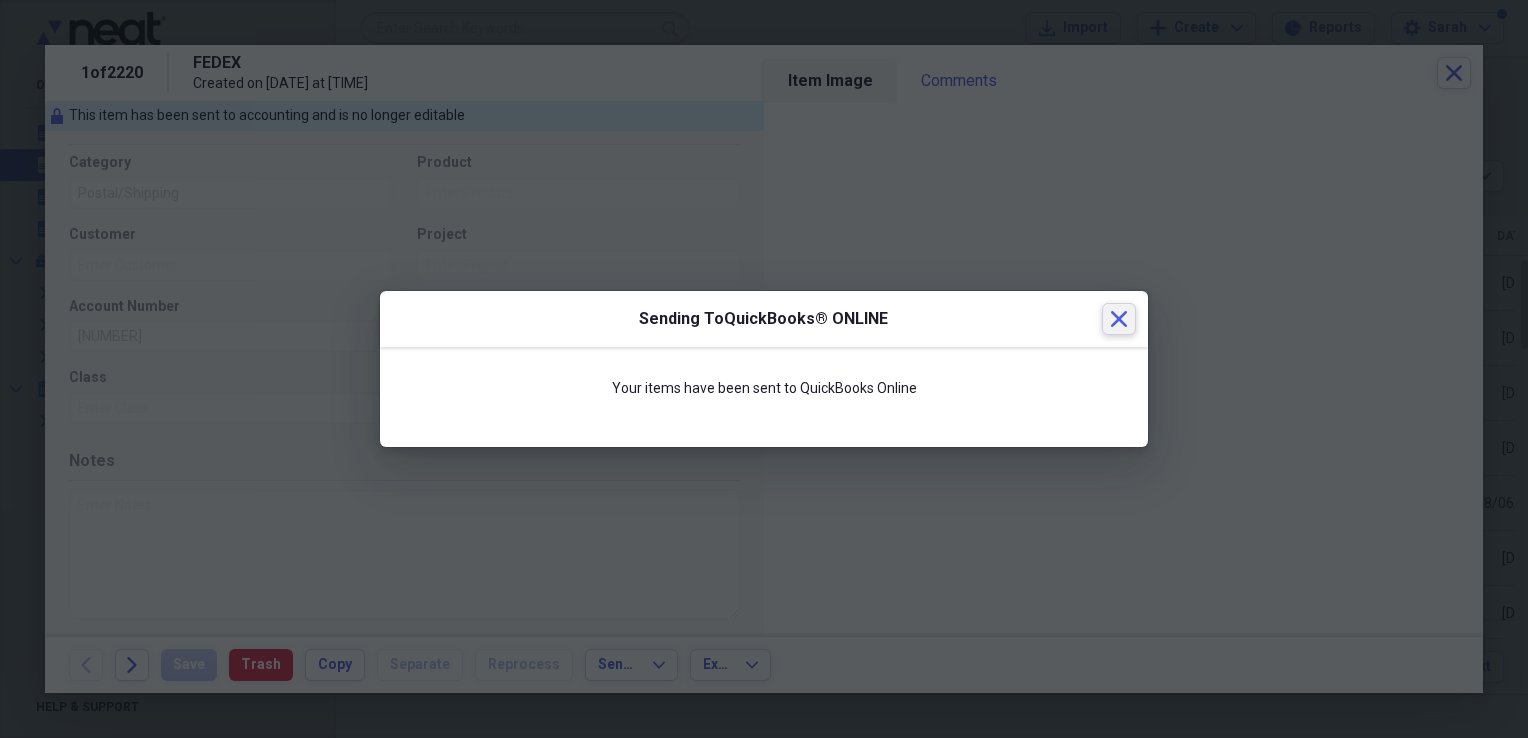 click 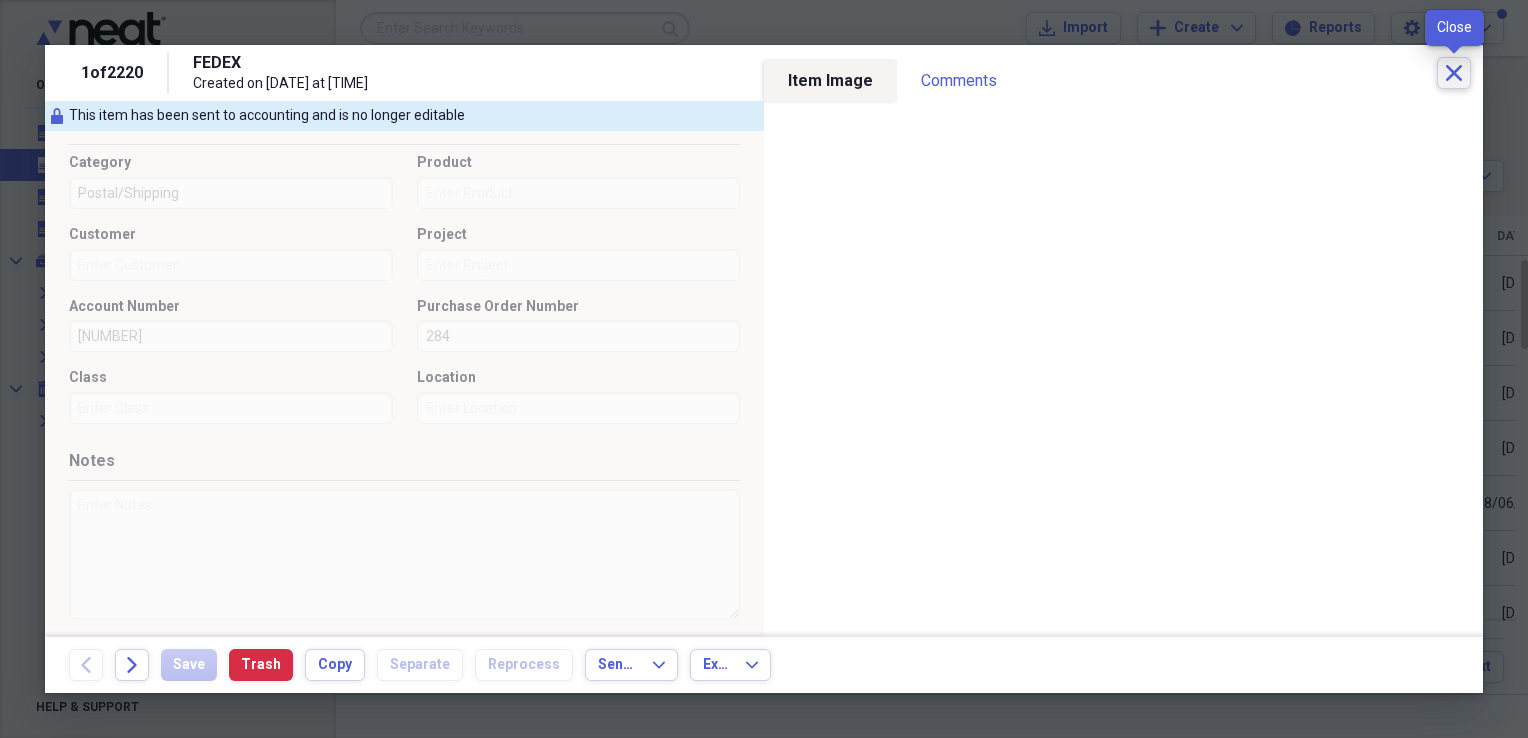 click 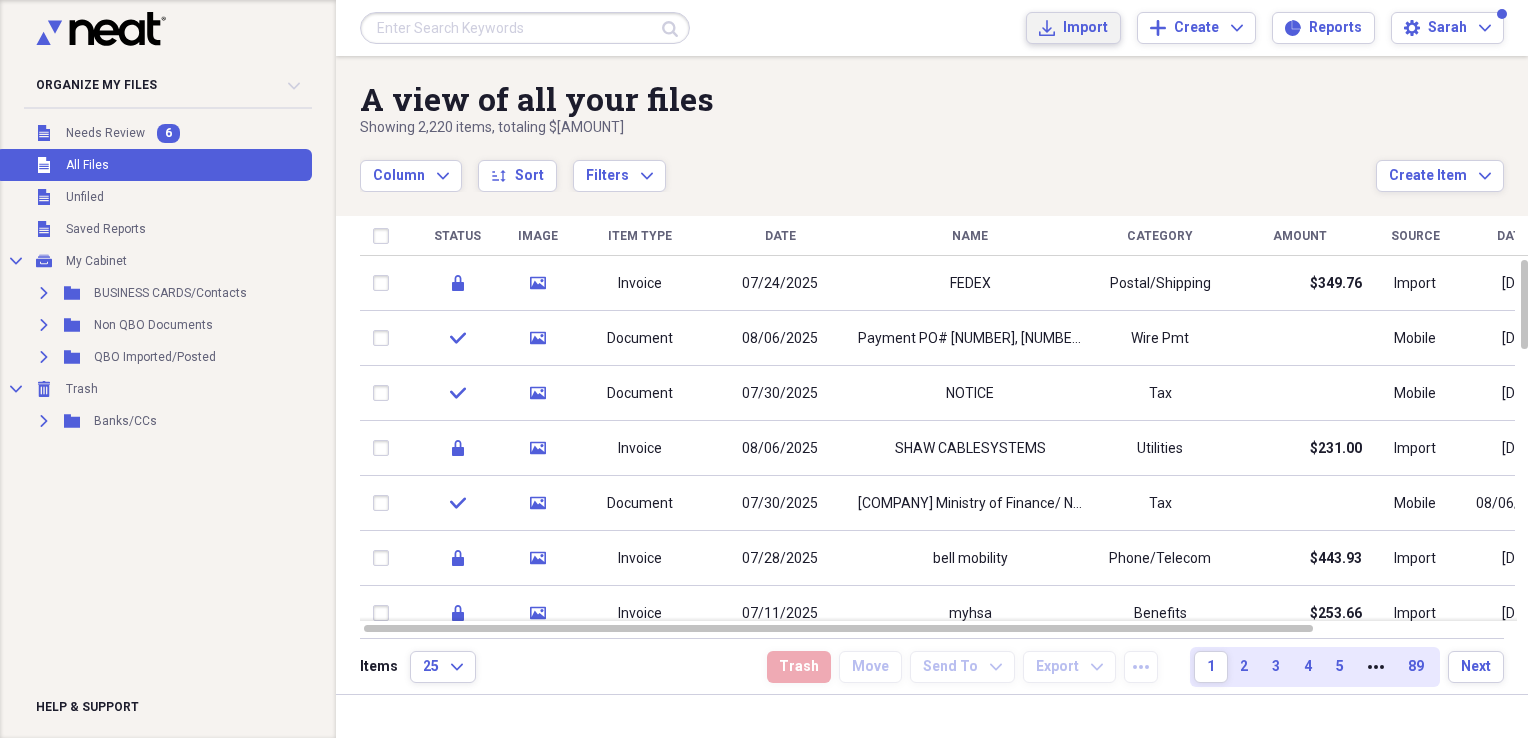 click on "Import" at bounding box center [1085, 28] 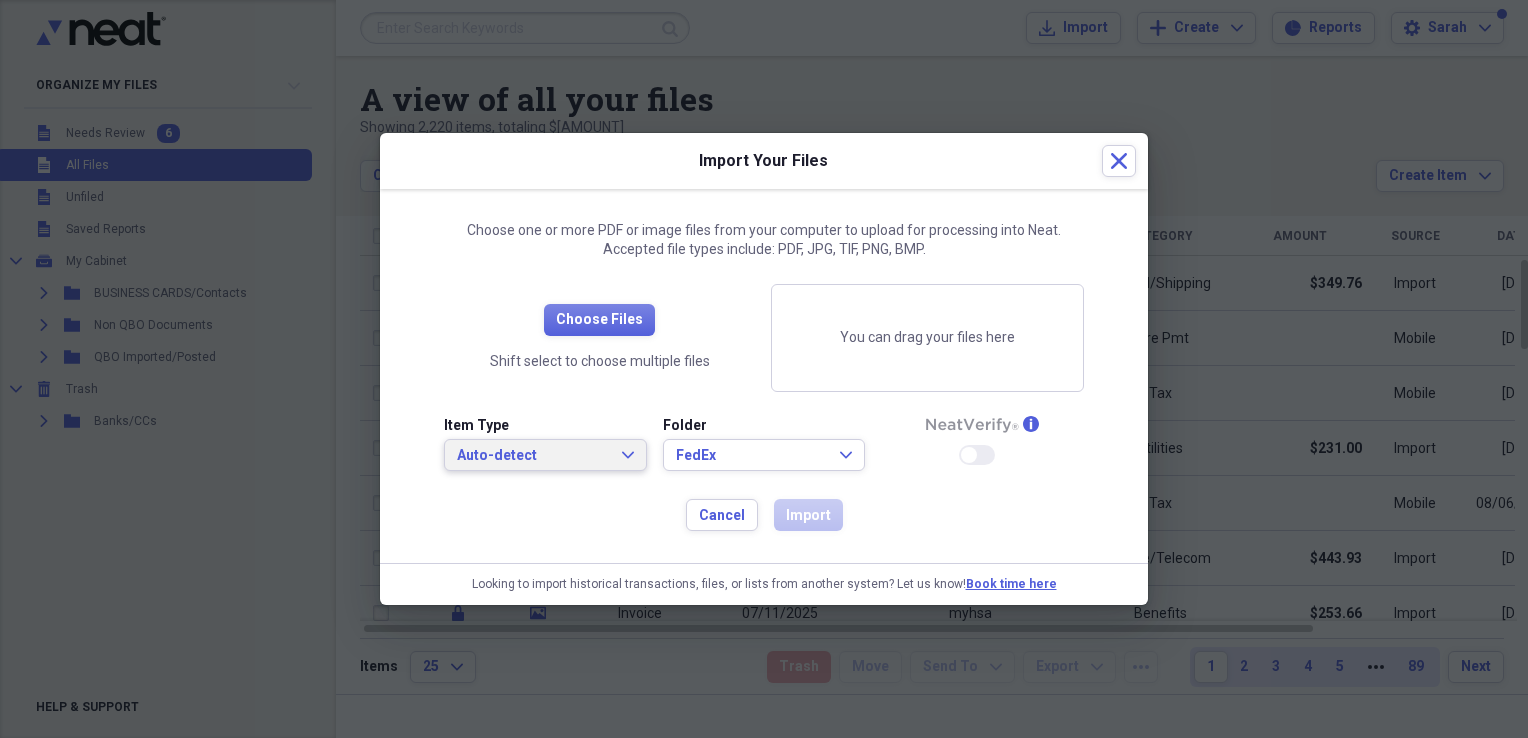 drag, startPoint x: 558, startPoint y: 441, endPoint x: 559, endPoint y: 460, distance: 19.026299 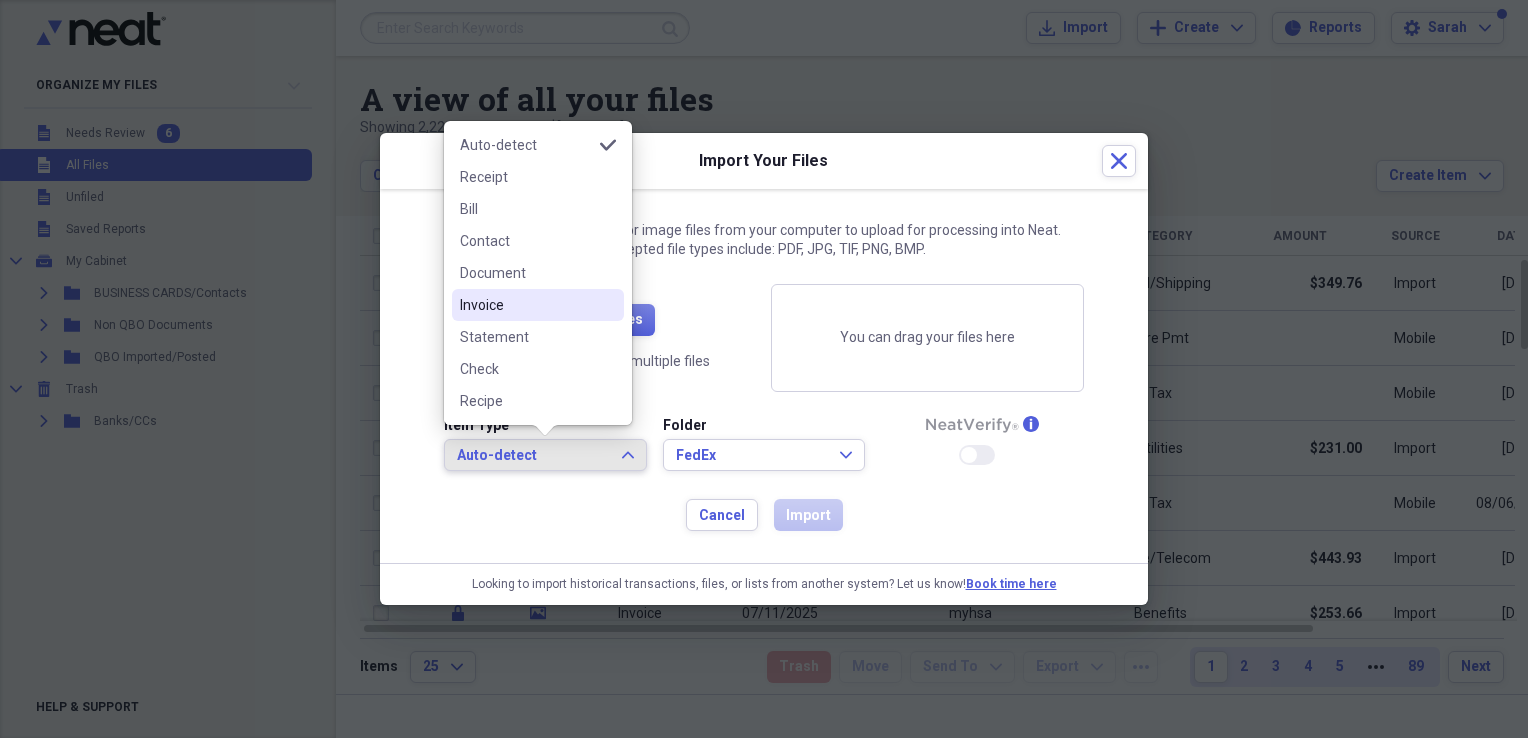 click on "Invoice" at bounding box center (526, 305) 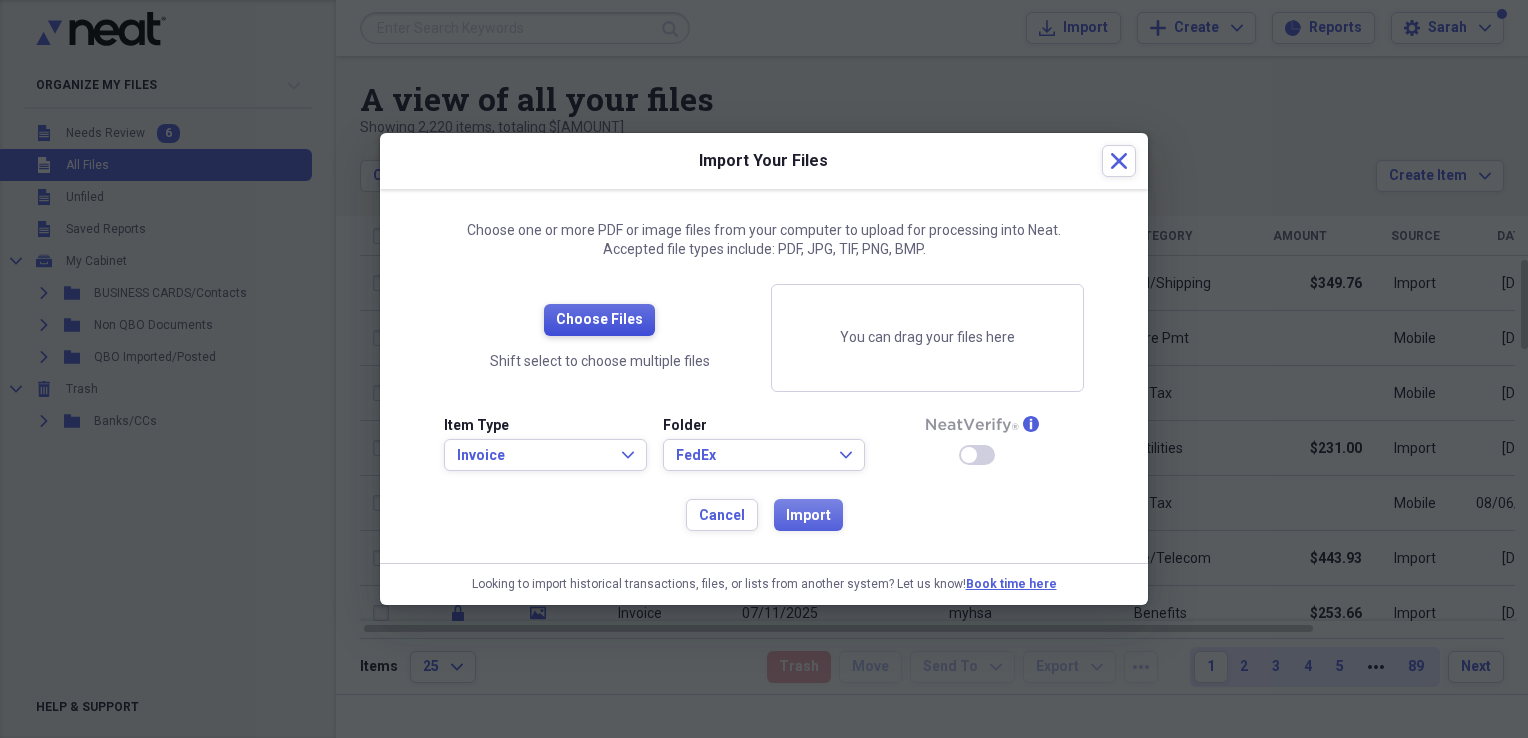 click on "Choose Files" at bounding box center (599, 320) 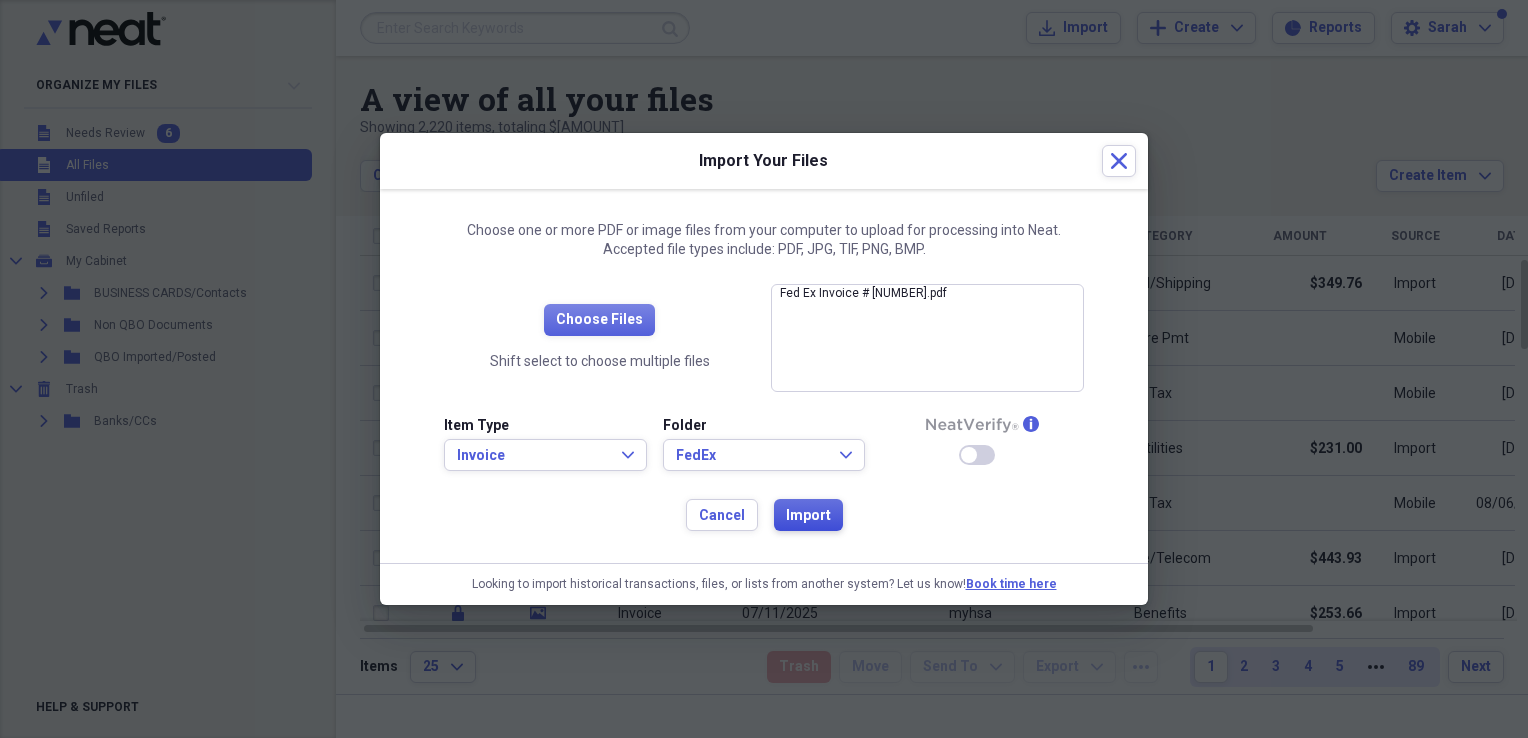 click on "Import" at bounding box center [808, 516] 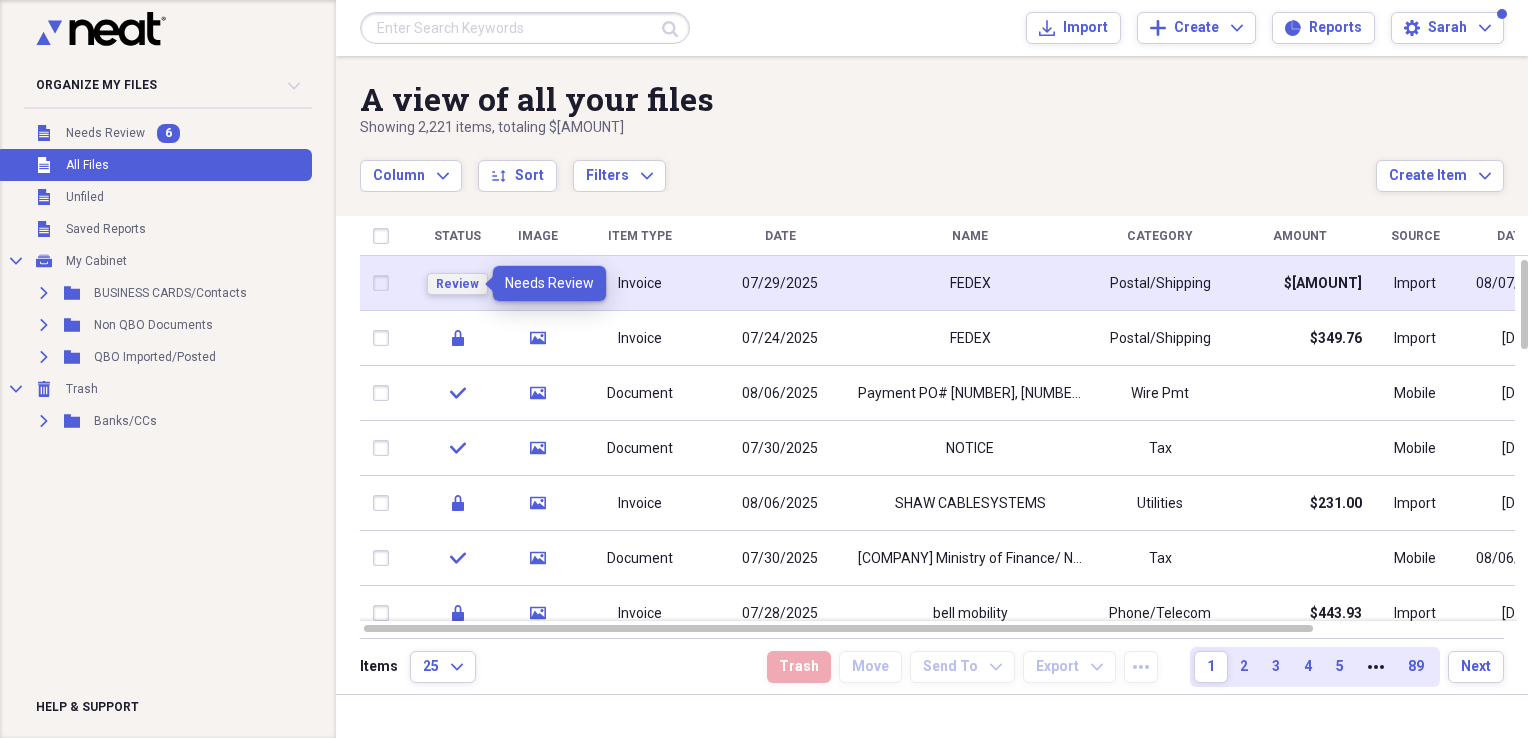 click on "Review" at bounding box center (457, 284) 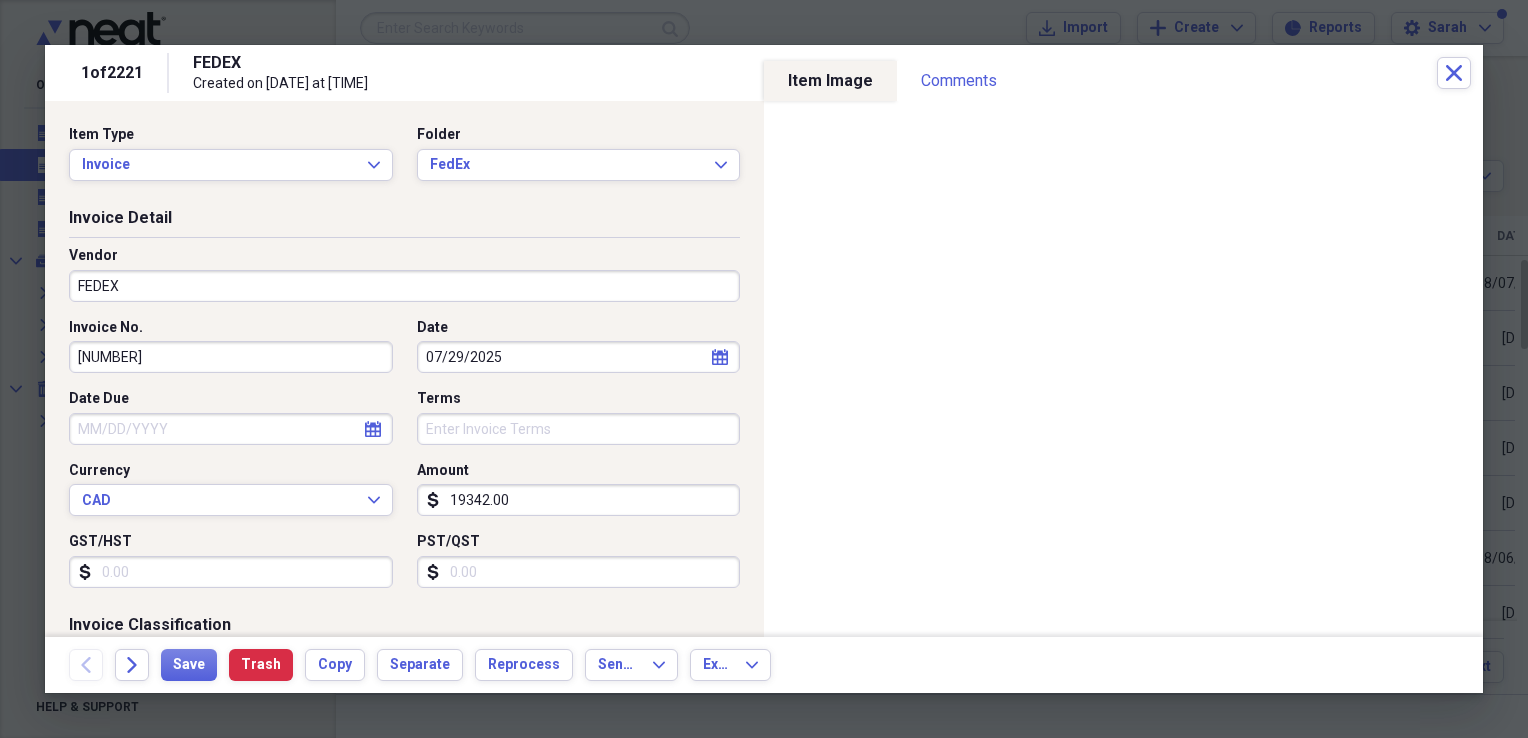 click 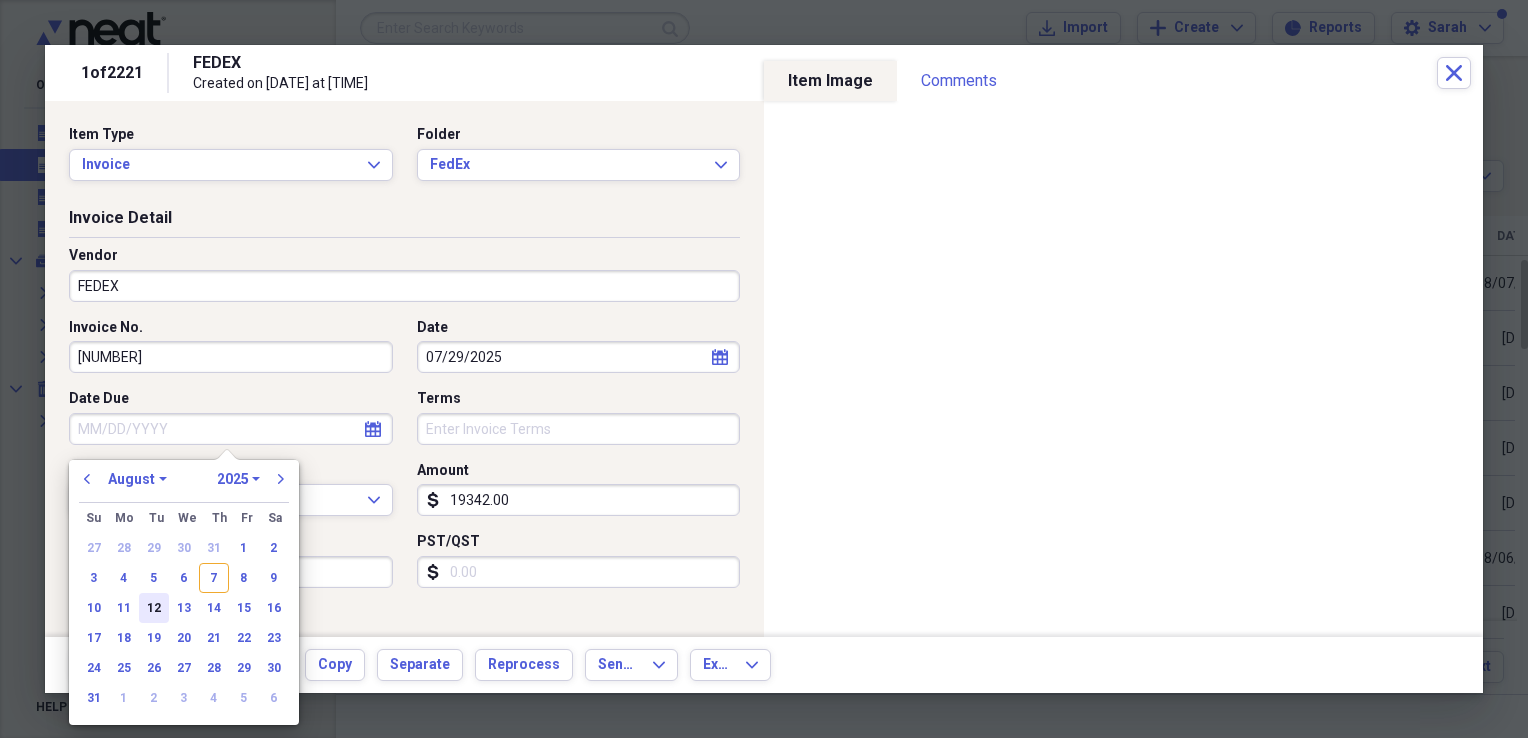 click on "12" at bounding box center [154, 608] 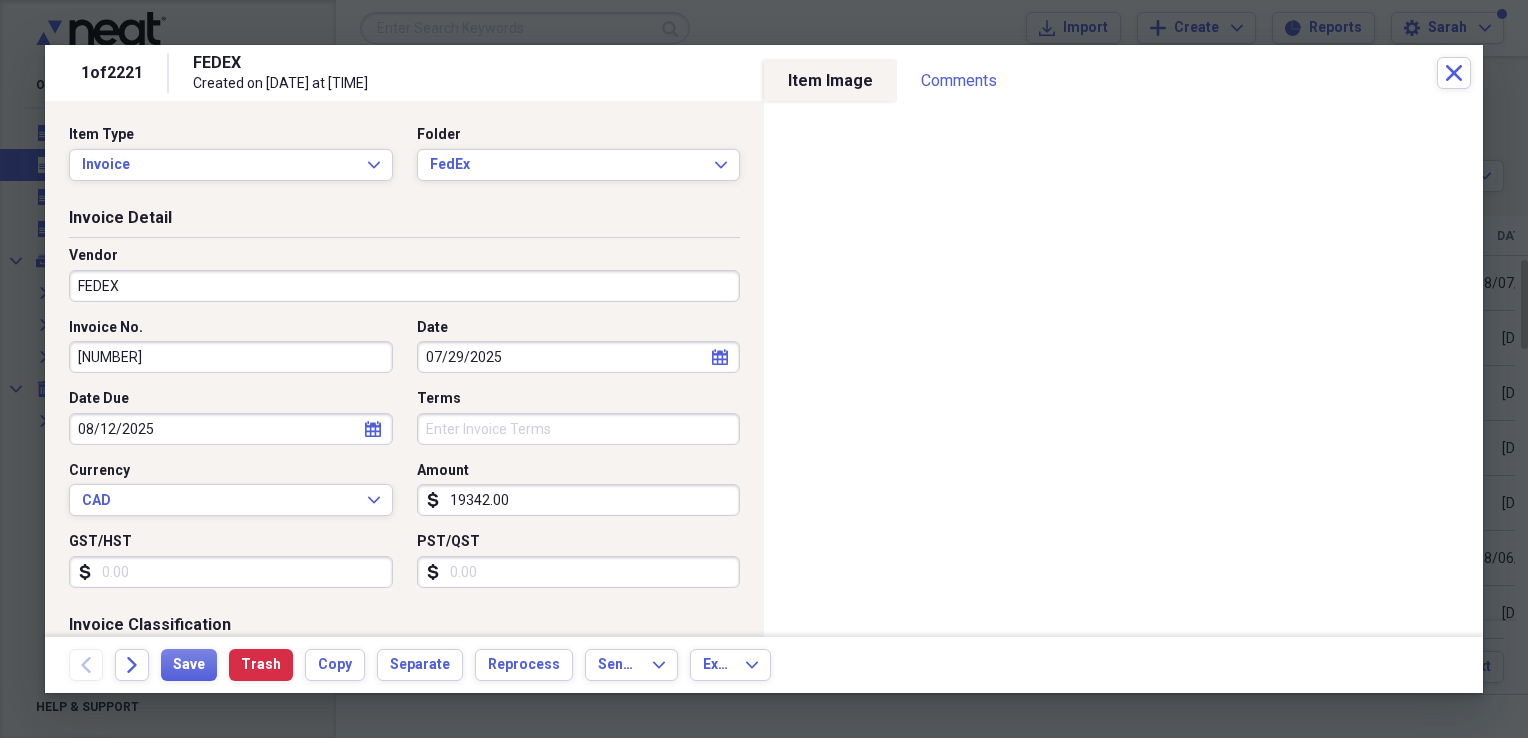 type on "08/12/2025" 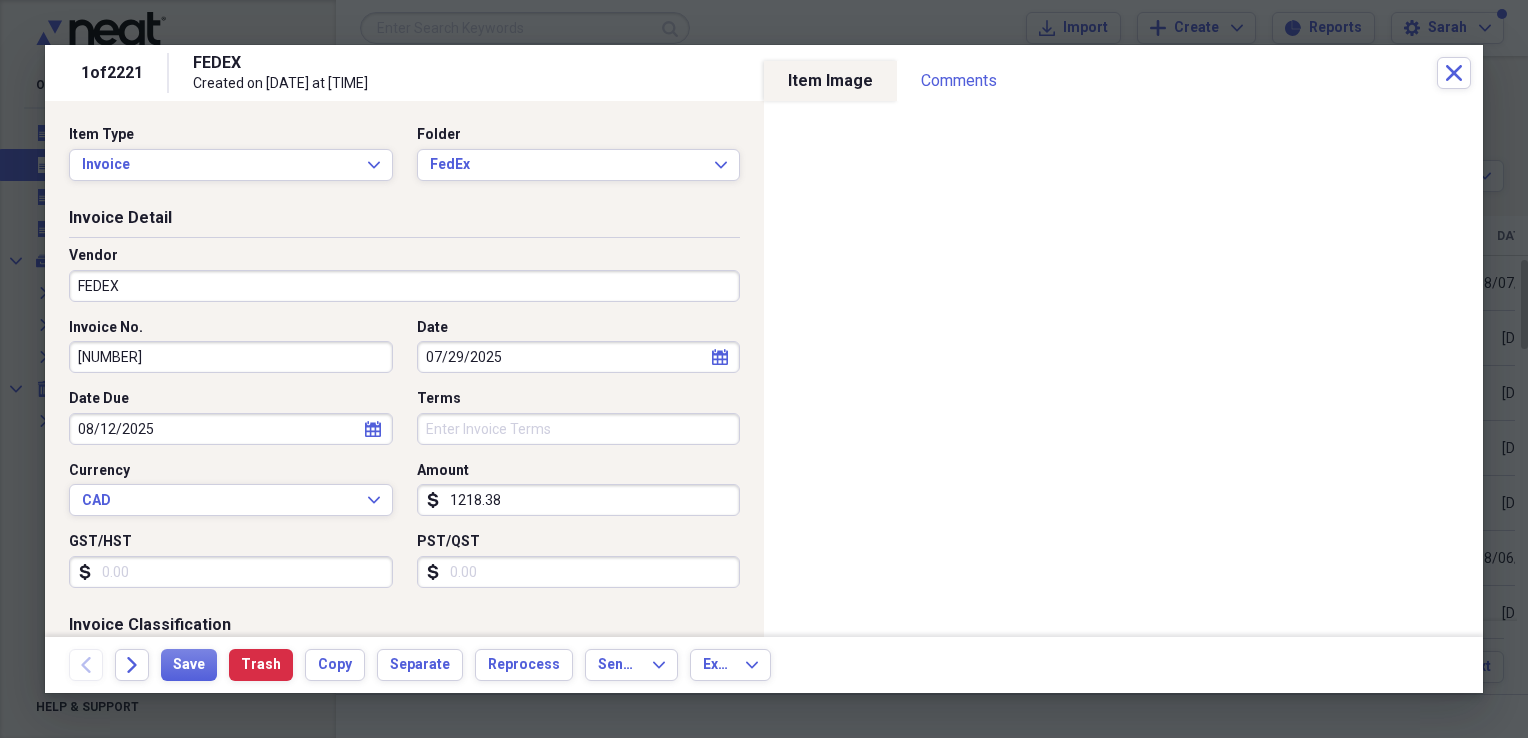 type on "1218.38" 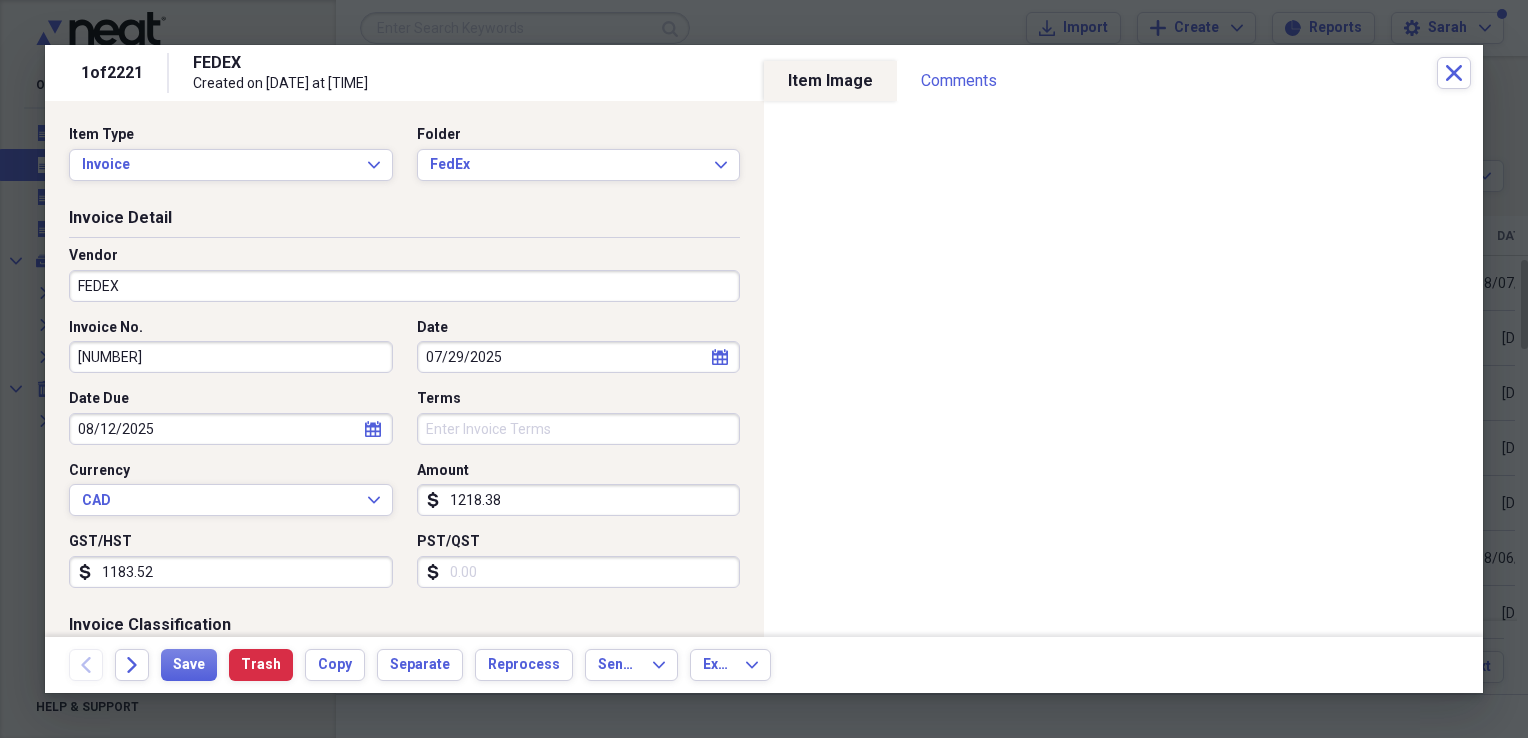 scroll, scrollTop: 500, scrollLeft: 0, axis: vertical 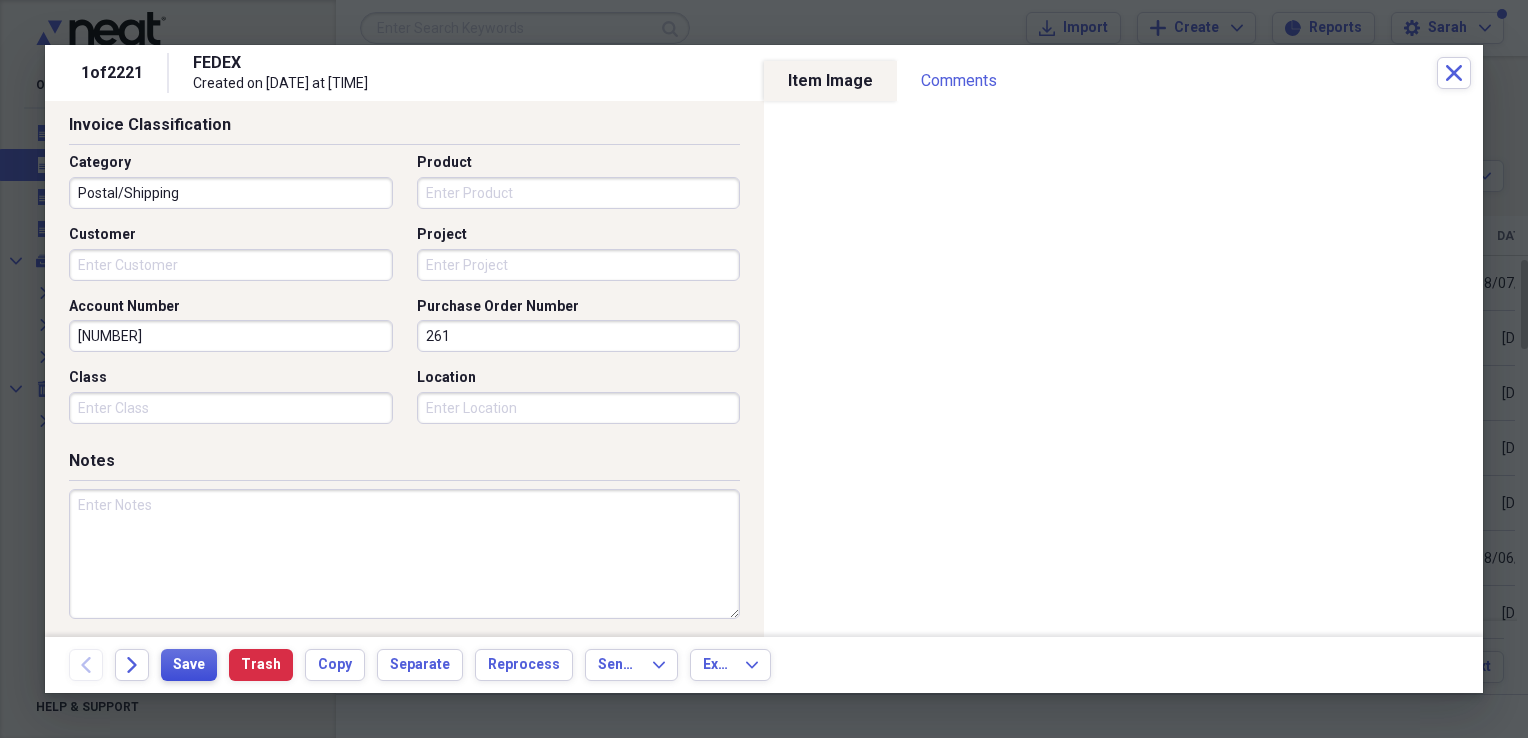 type on "1183.52" 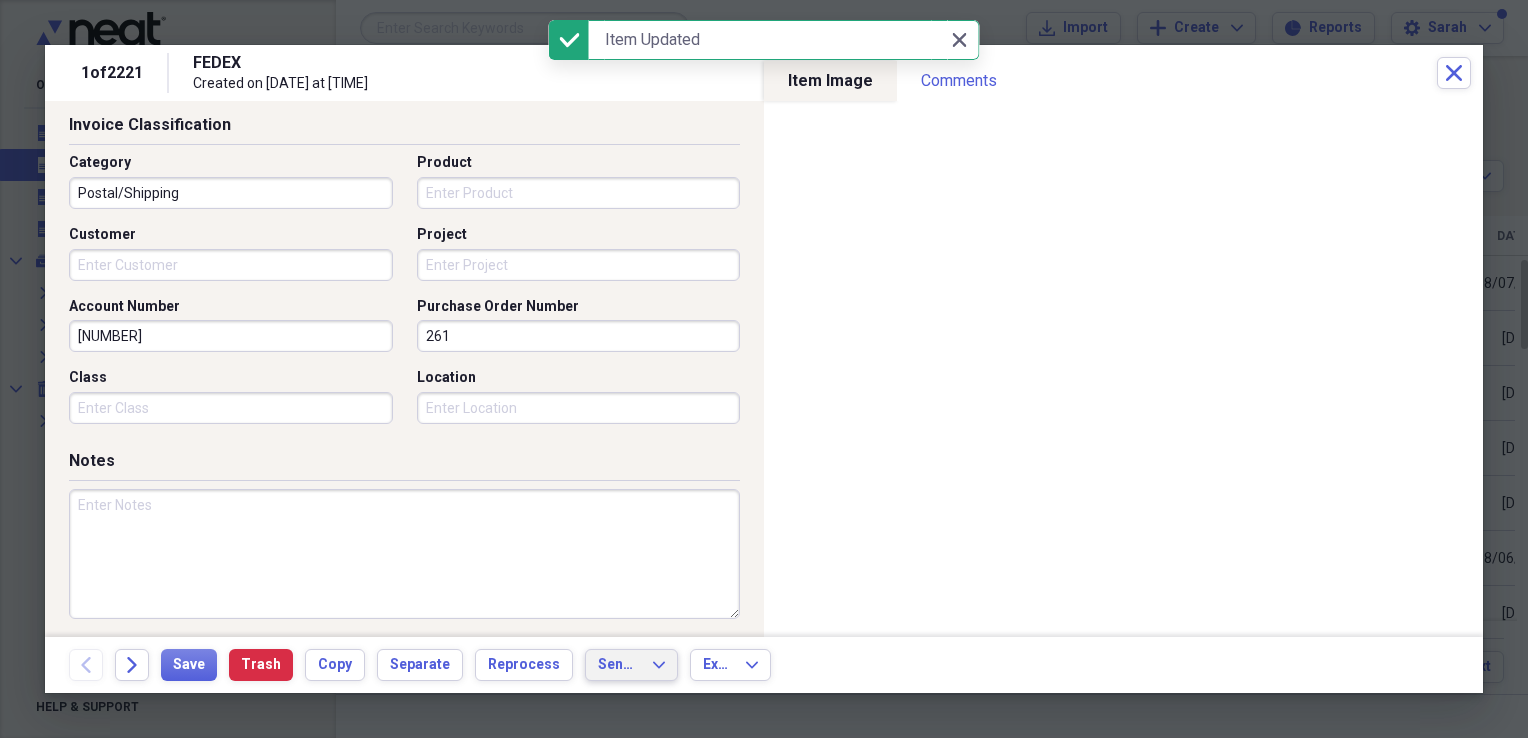 click on "Send To Expand" at bounding box center (631, 665) 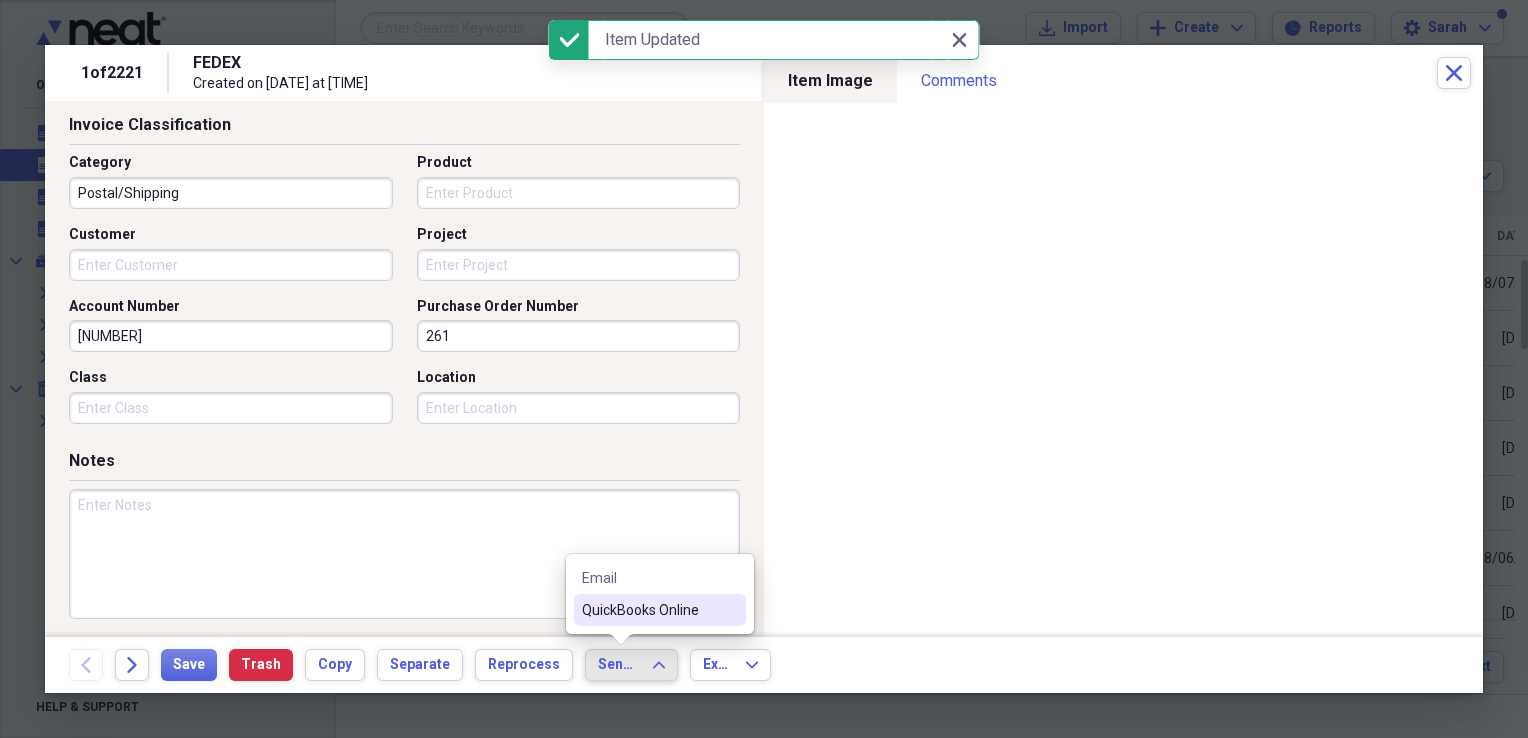 click on "QuickBooks Online" at bounding box center (648, 610) 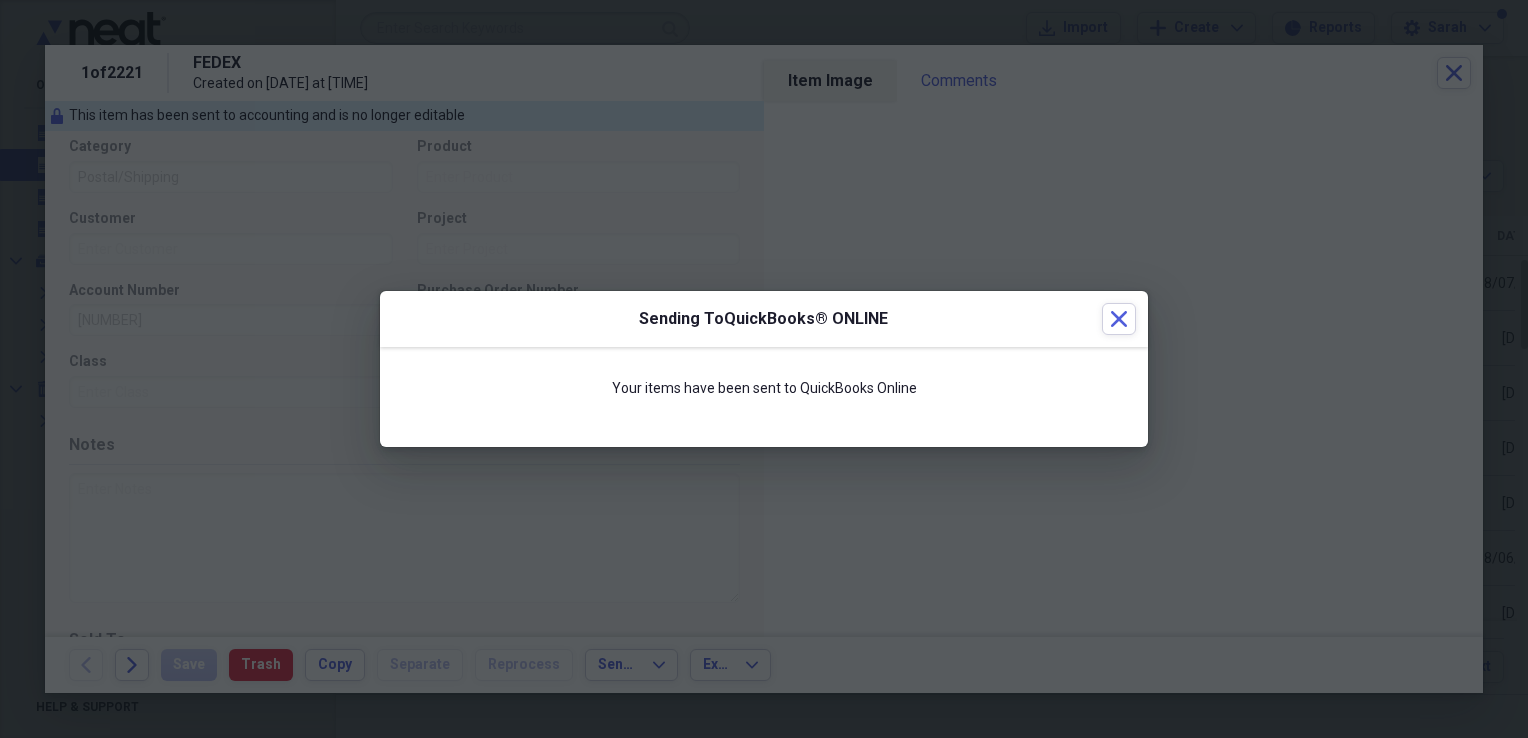 scroll, scrollTop: 484, scrollLeft: 0, axis: vertical 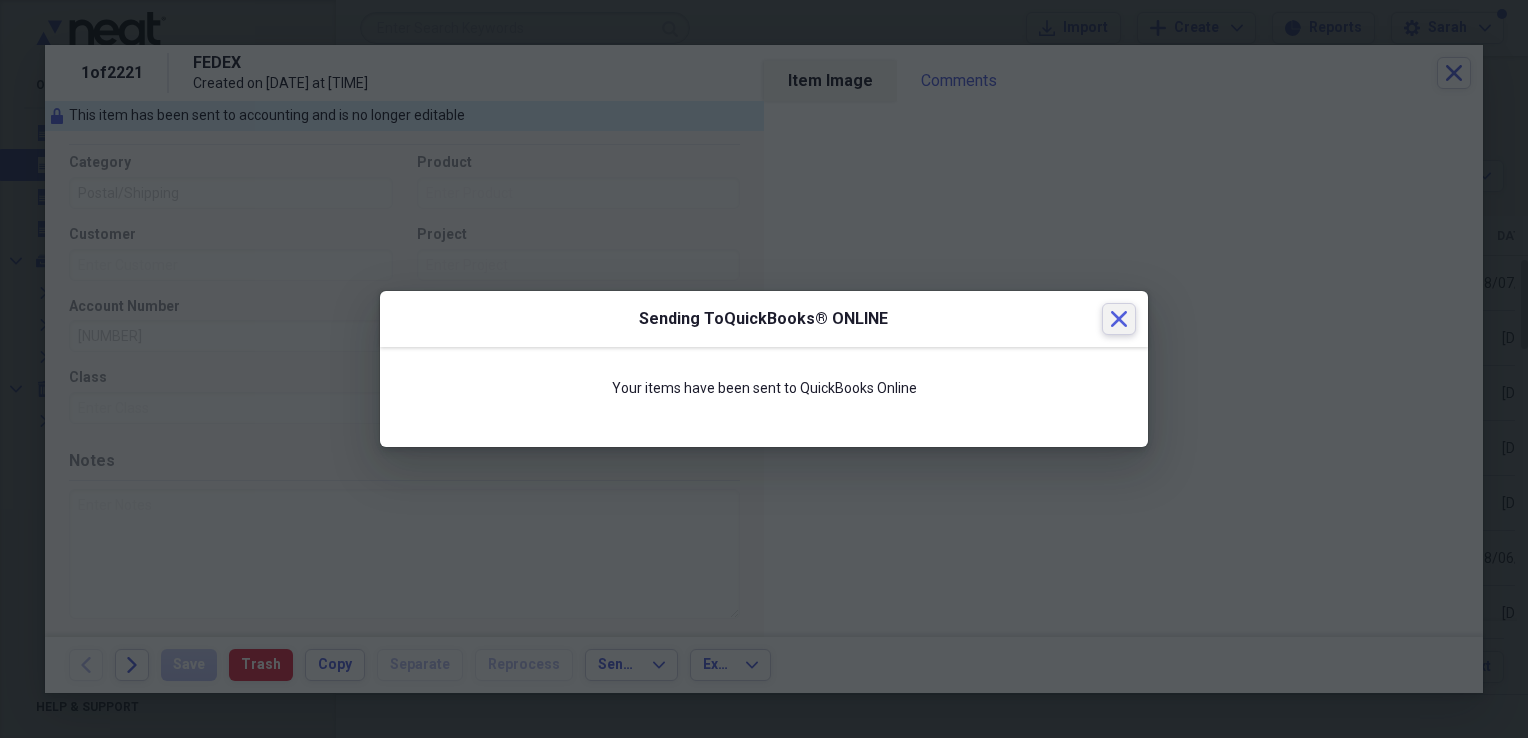 click on "Close" 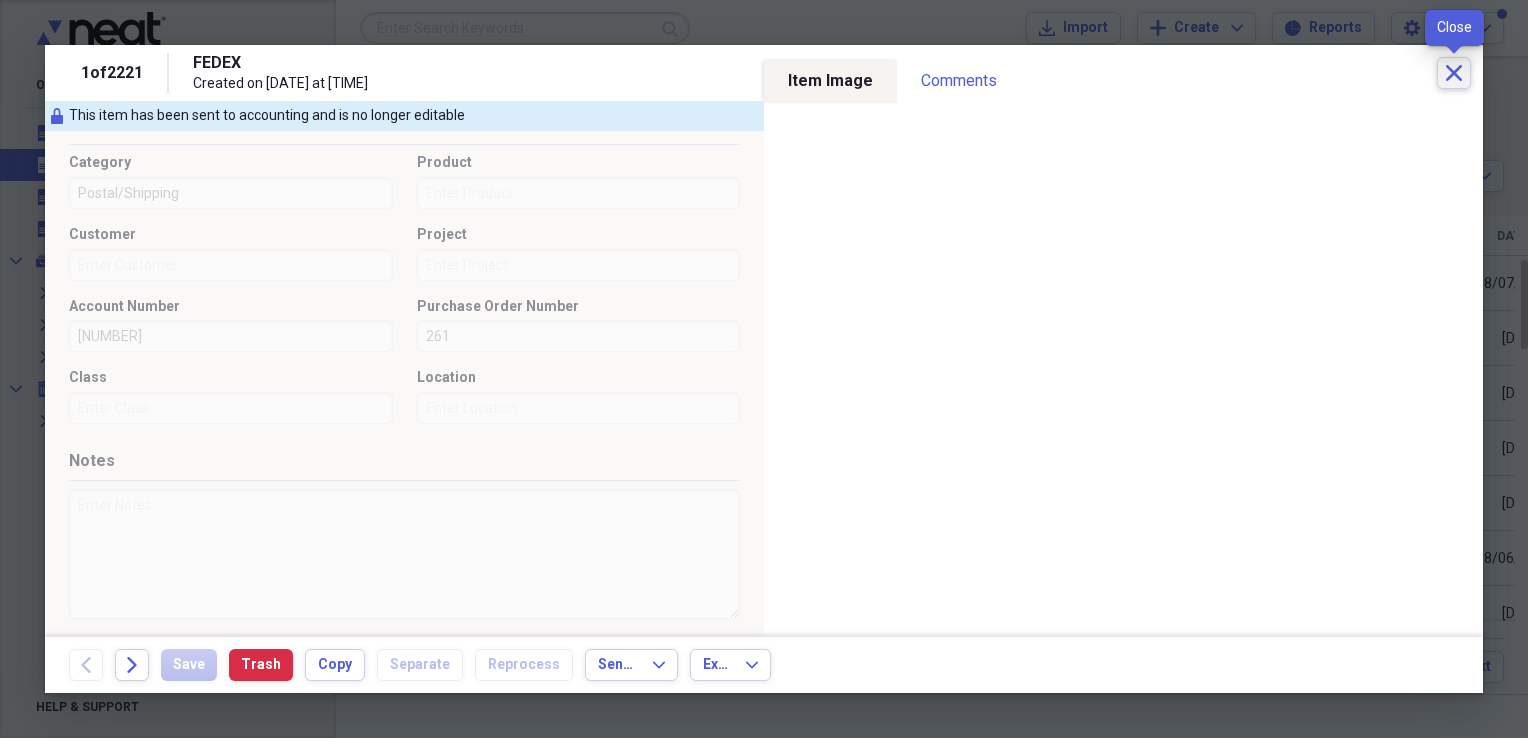 click on "Close" 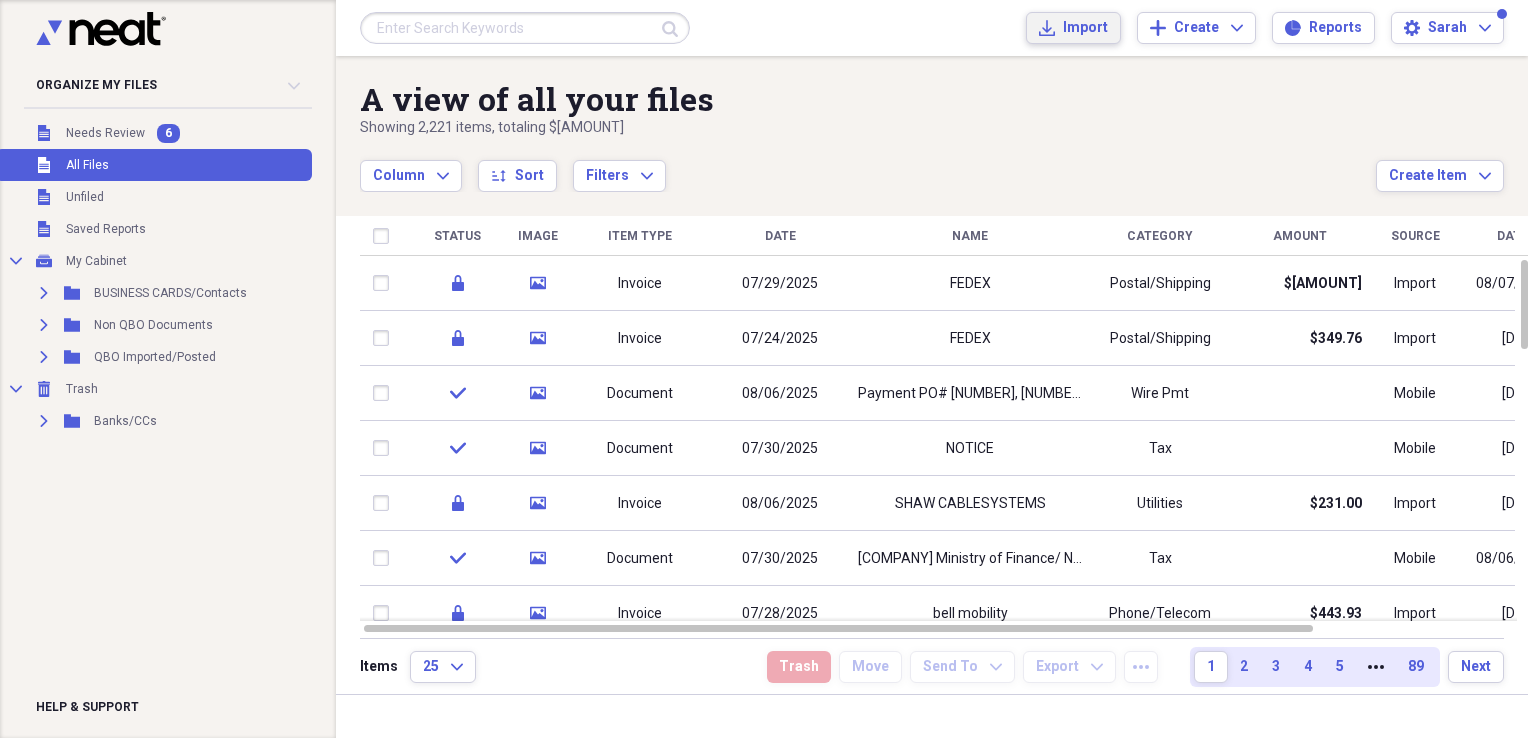 click on "Import Import" at bounding box center (1073, 28) 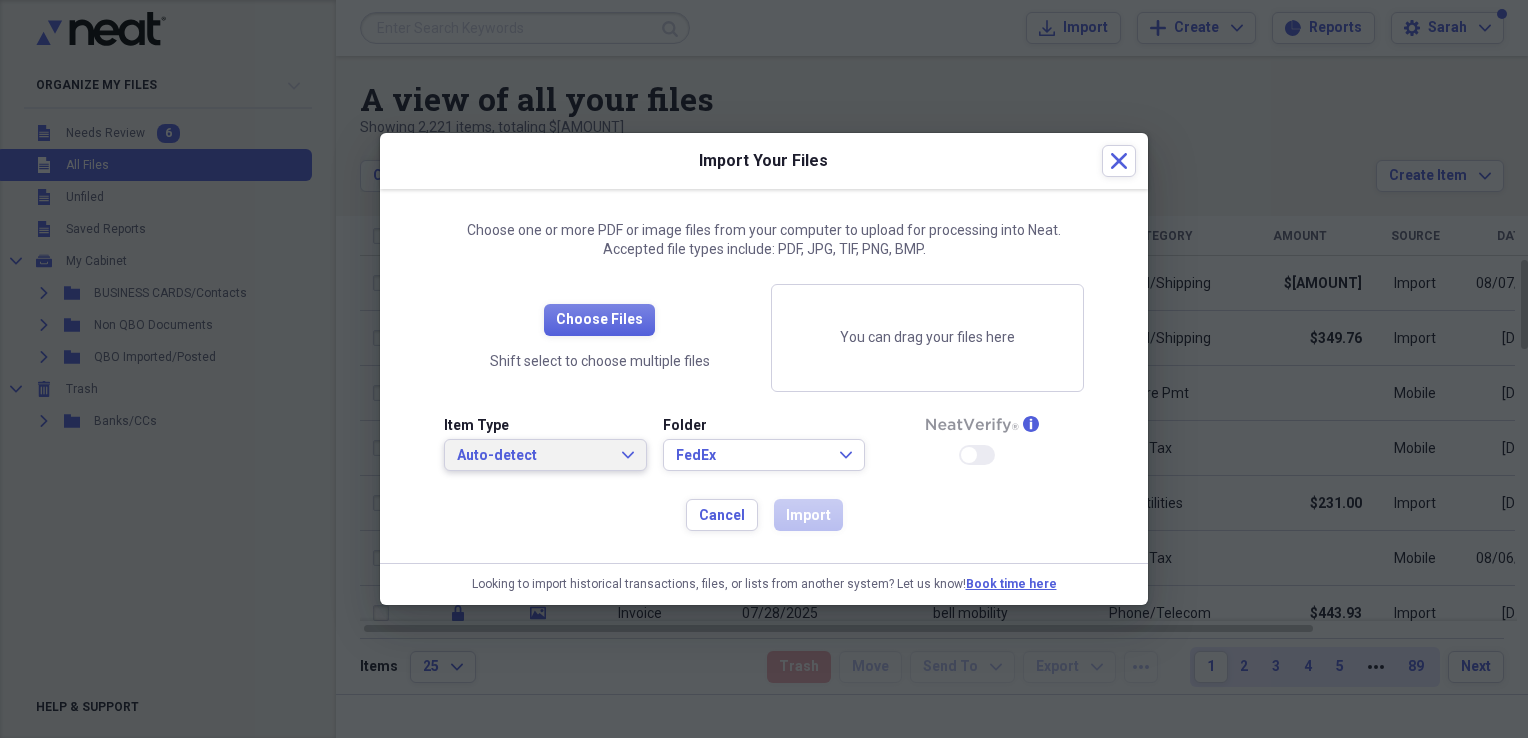 click on "Auto-detect Expand" at bounding box center [545, 456] 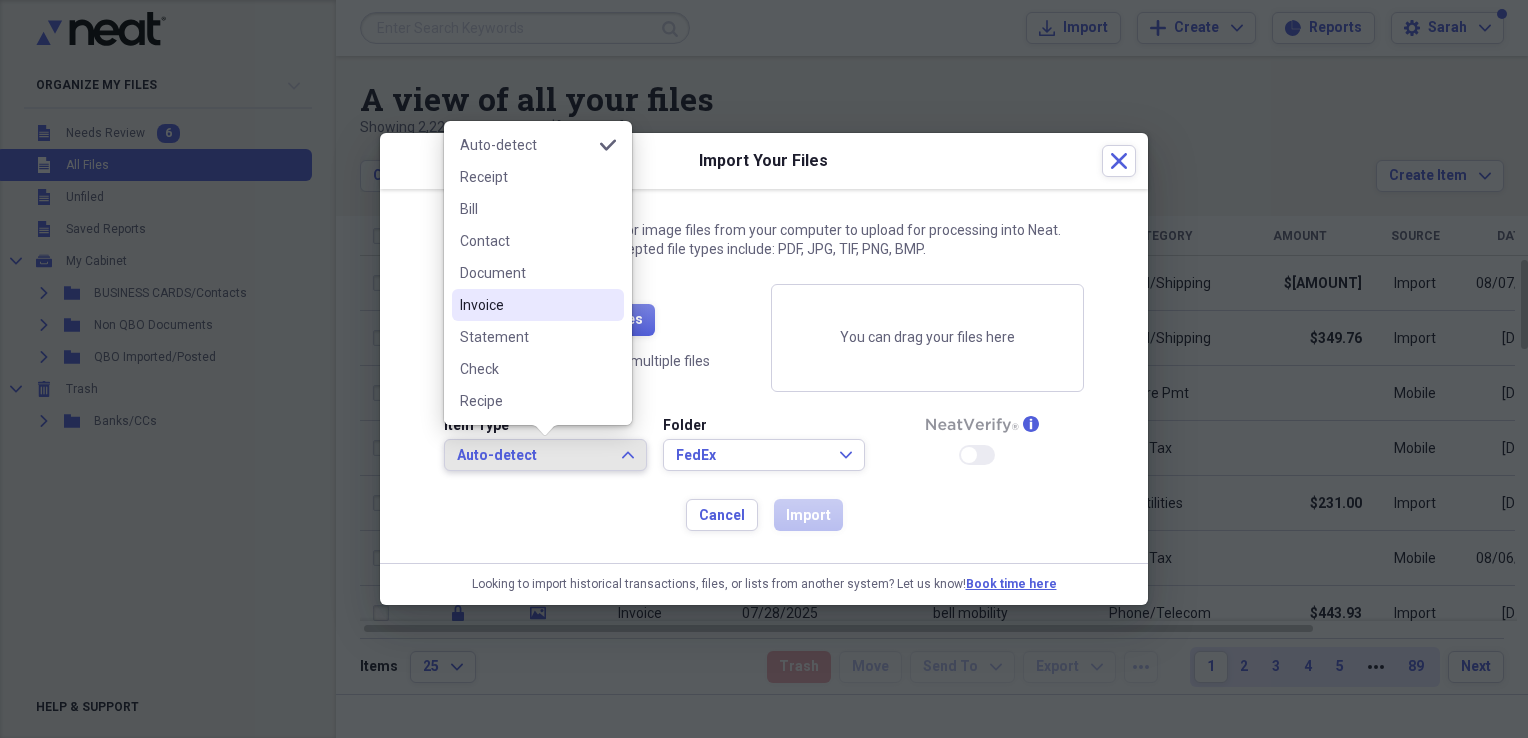 click on "Invoice" at bounding box center [526, 305] 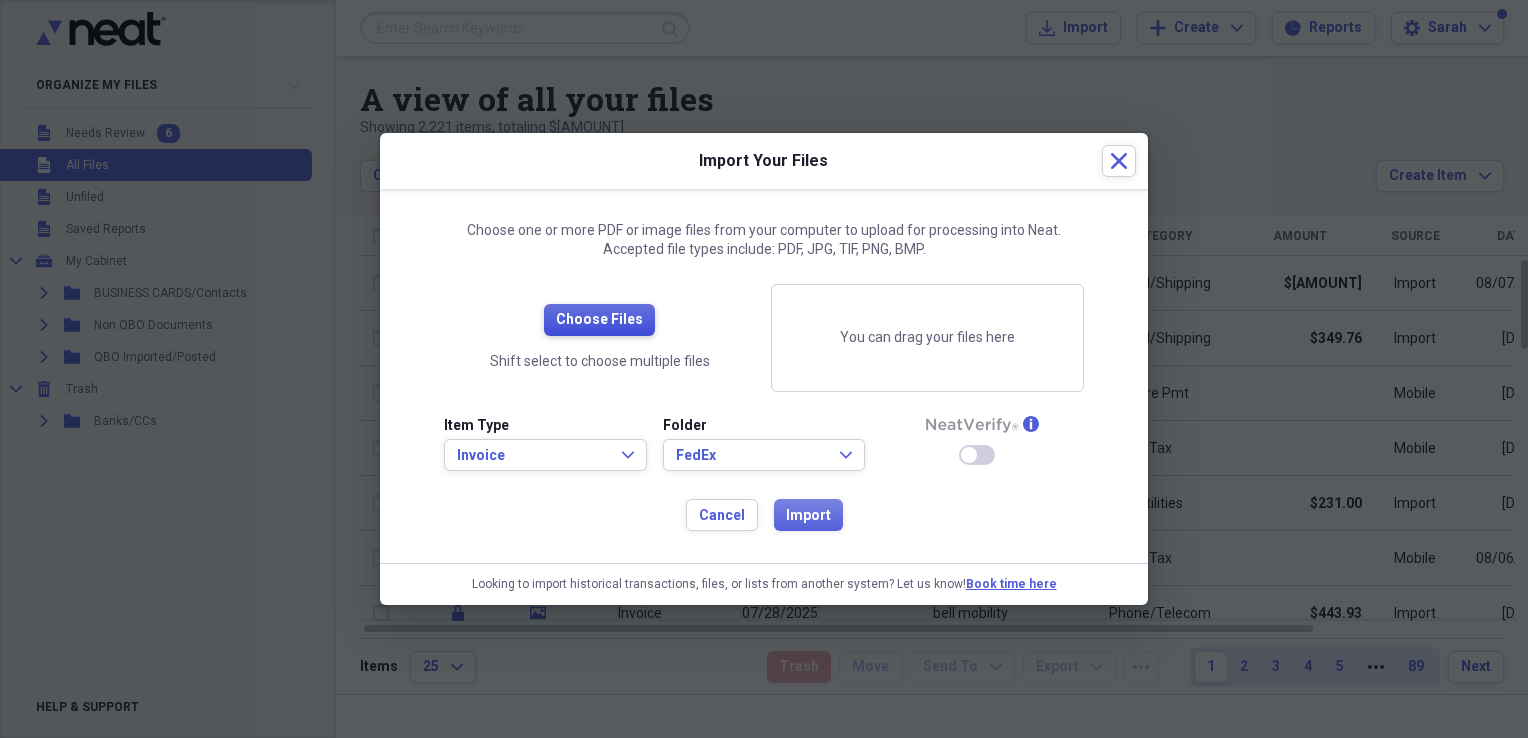 click on "Choose Files" at bounding box center [599, 320] 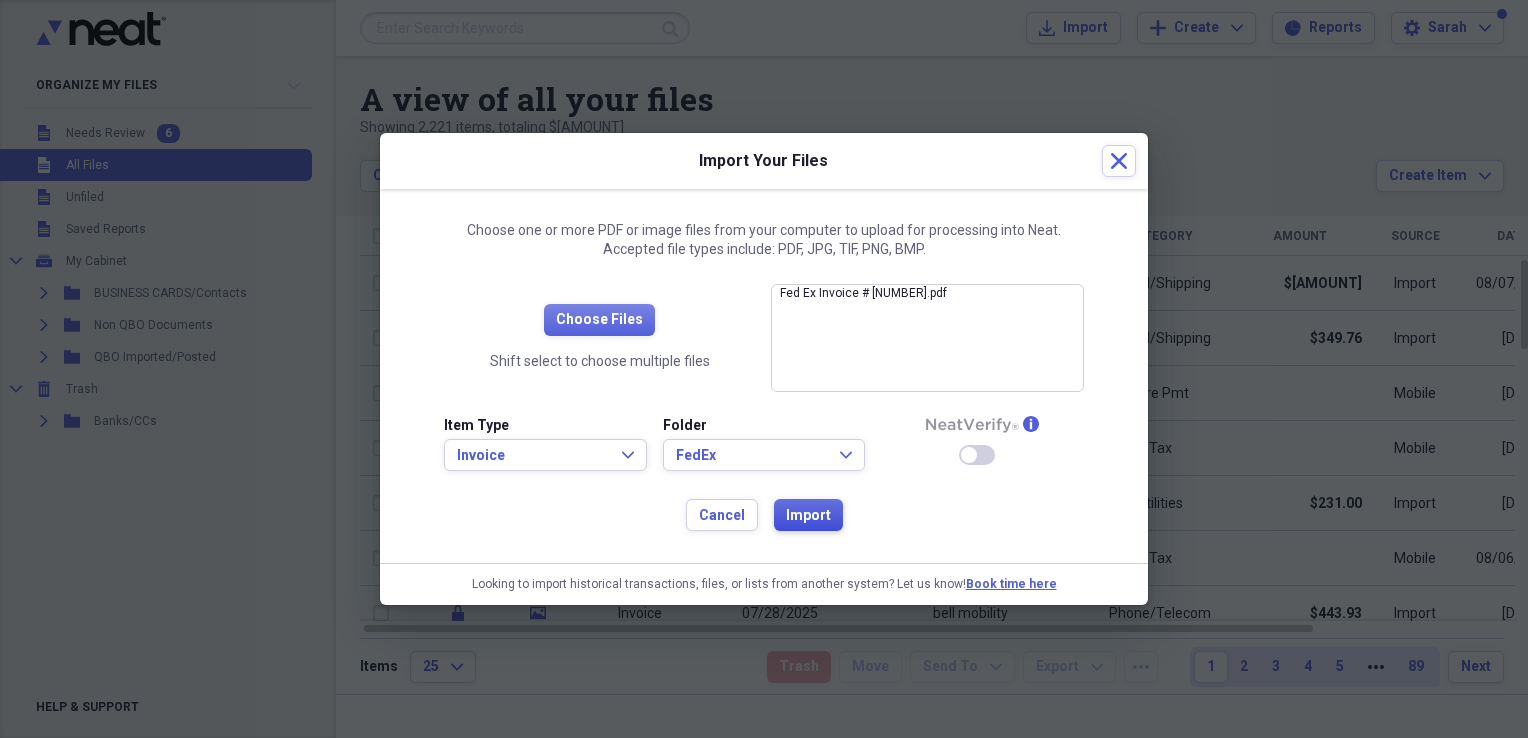 click on "Import" at bounding box center [808, 516] 